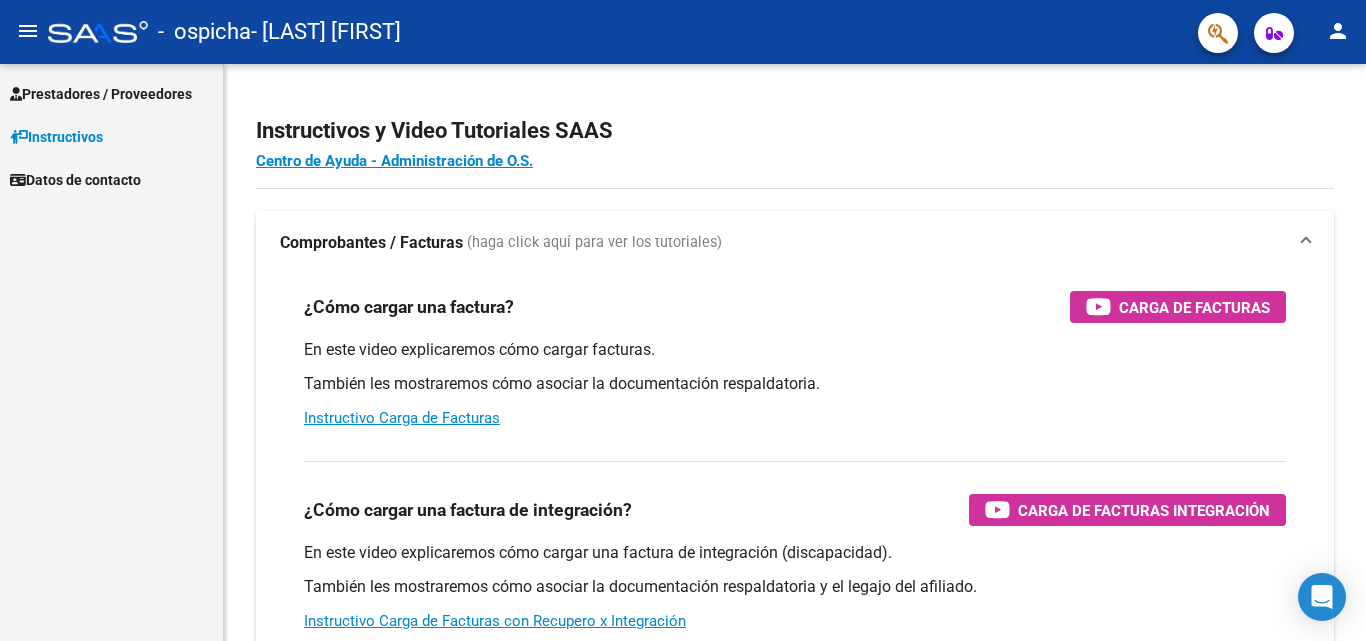 scroll, scrollTop: 0, scrollLeft: 0, axis: both 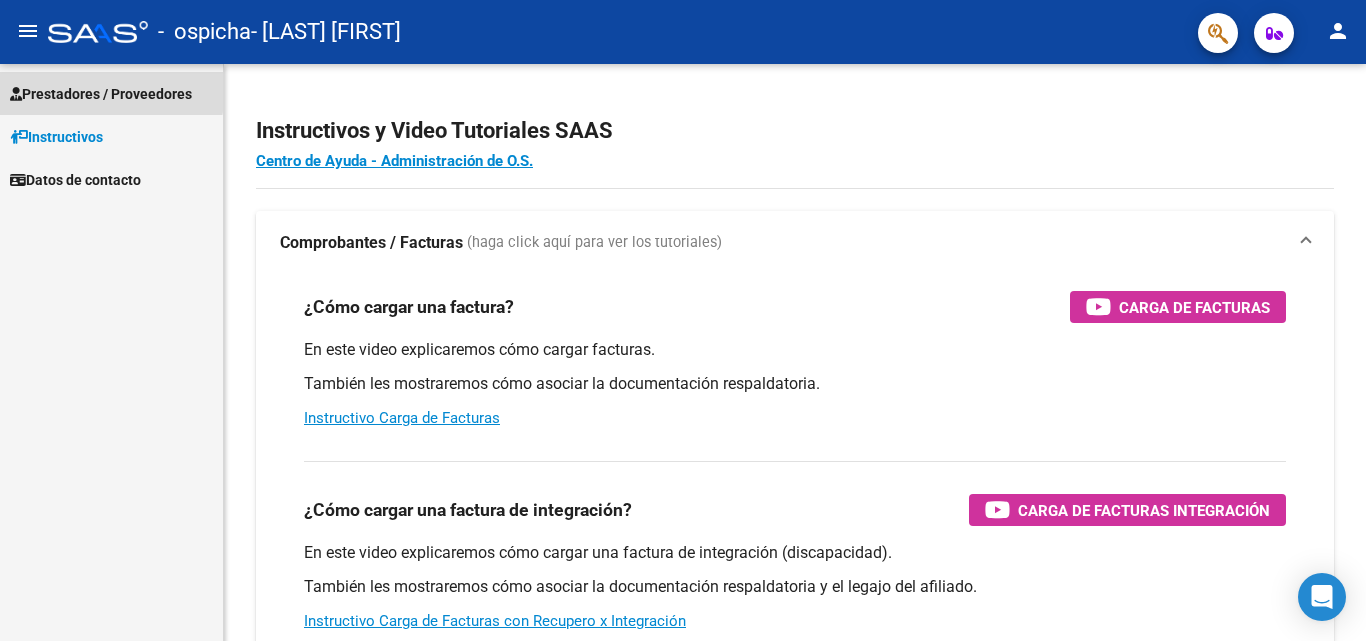 click on "Prestadores / Proveedores" at bounding box center [101, 94] 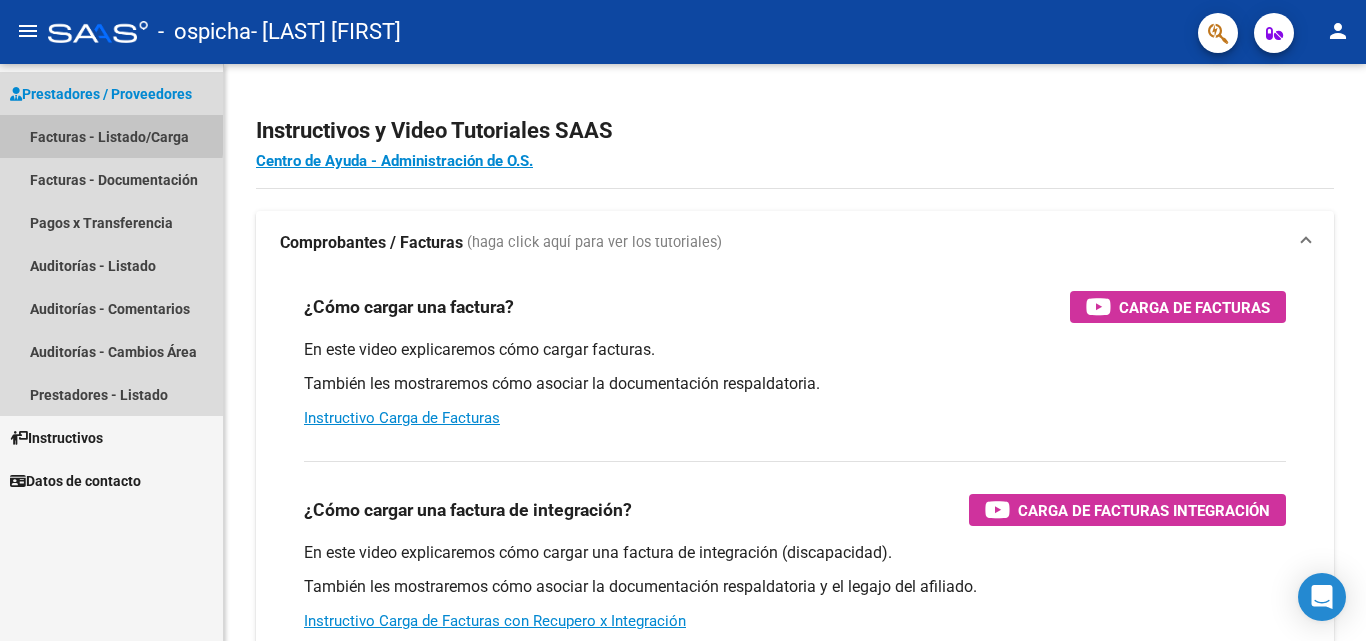 click on "Facturas - Listado/Carga" at bounding box center (111, 136) 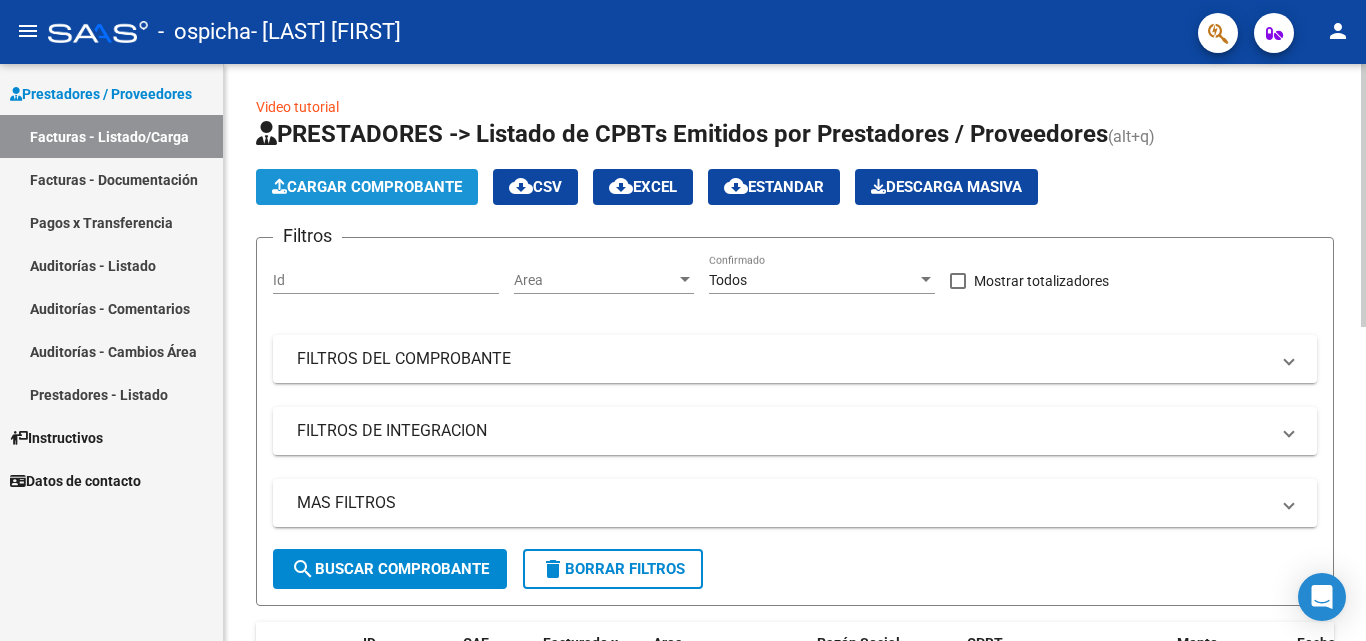 click on "Cargar Comprobante" 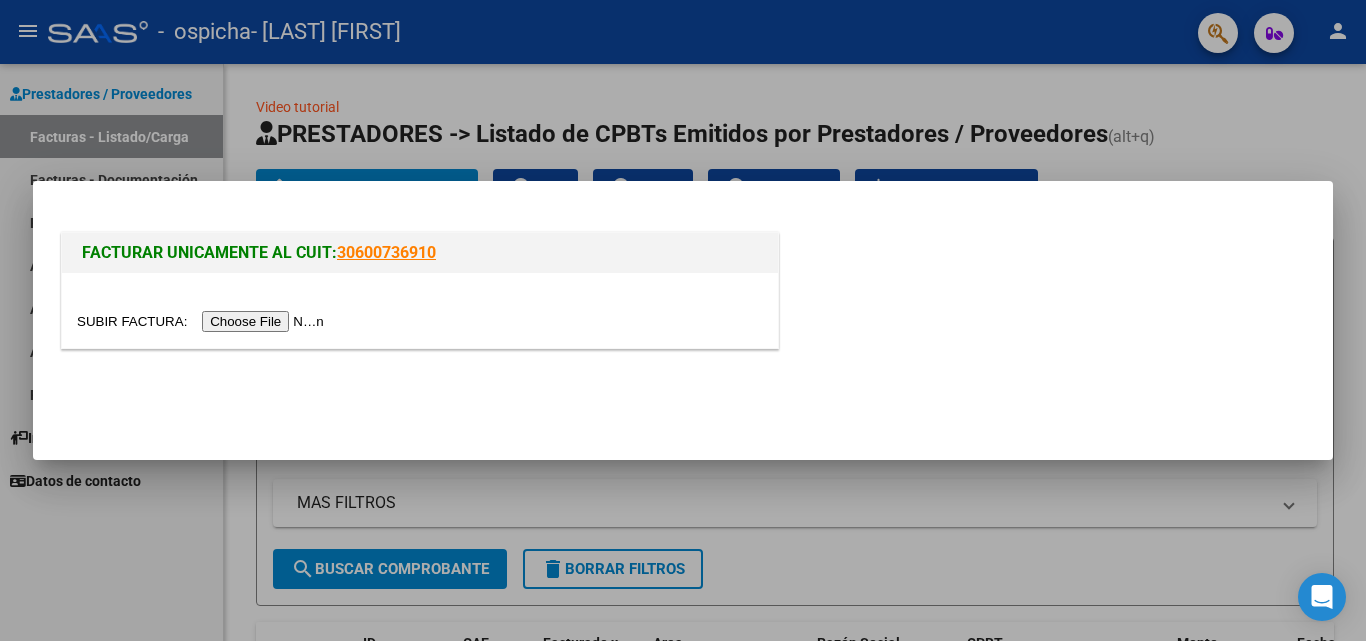 click at bounding box center (203, 321) 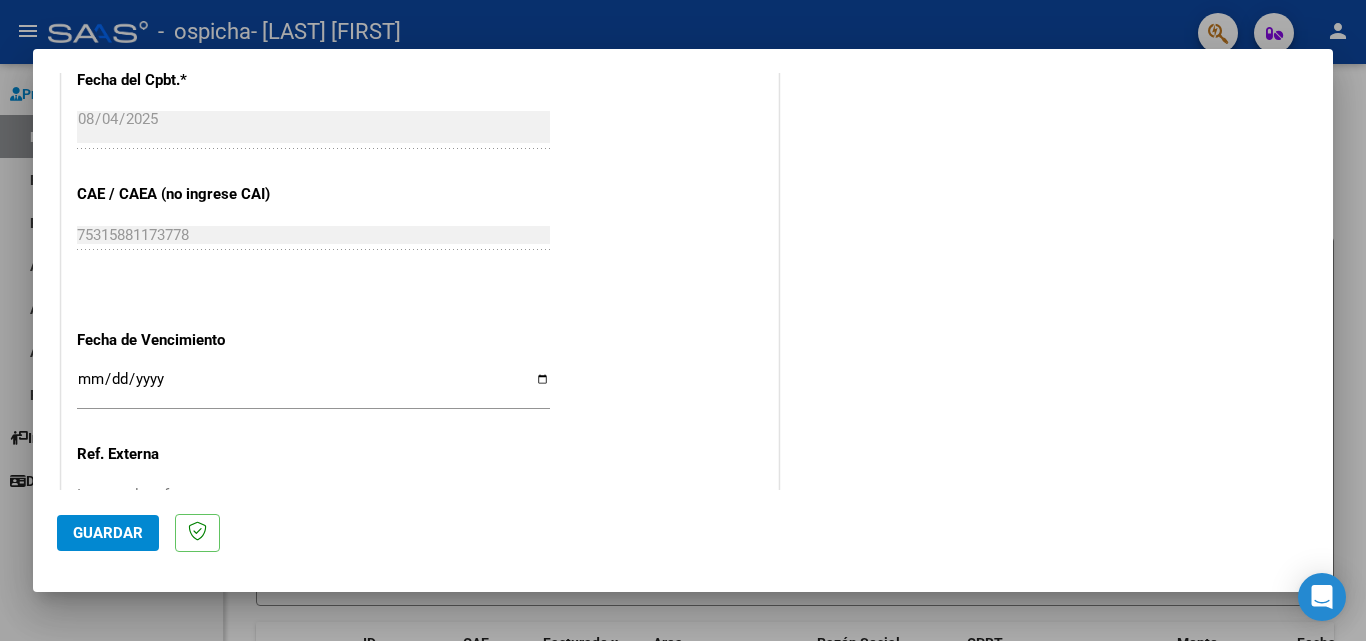 scroll, scrollTop: 1200, scrollLeft: 0, axis: vertical 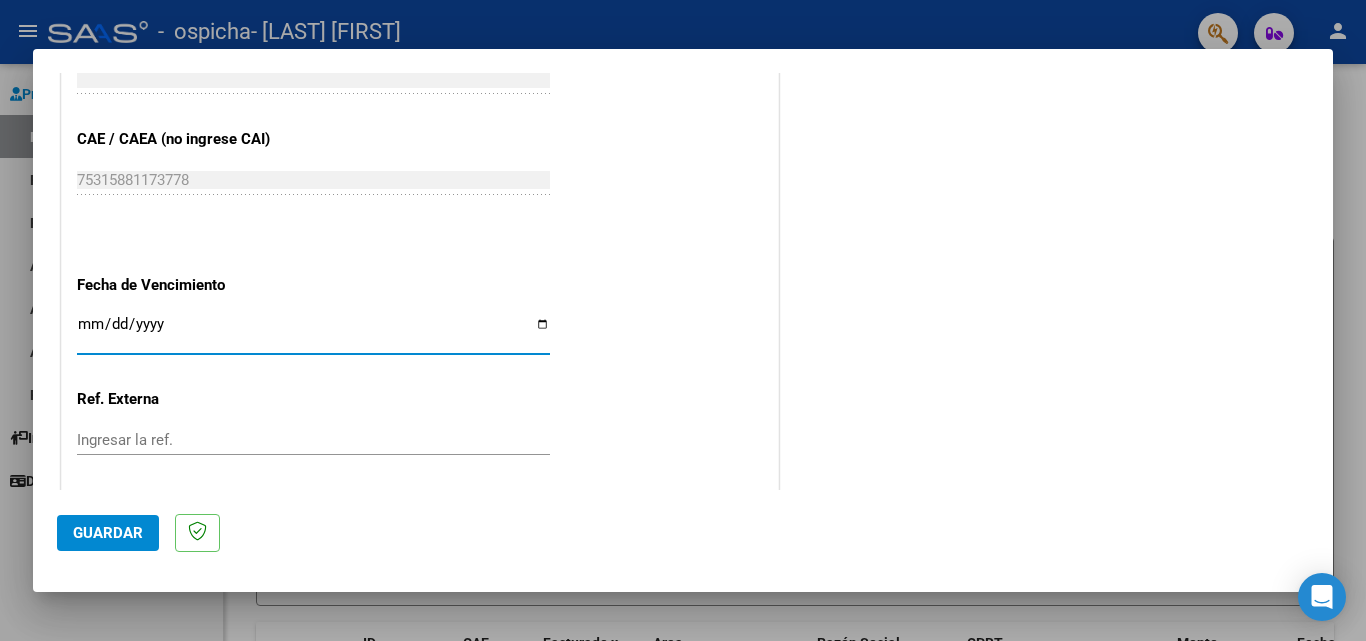 click on "Ingresar la fecha" at bounding box center [313, 332] 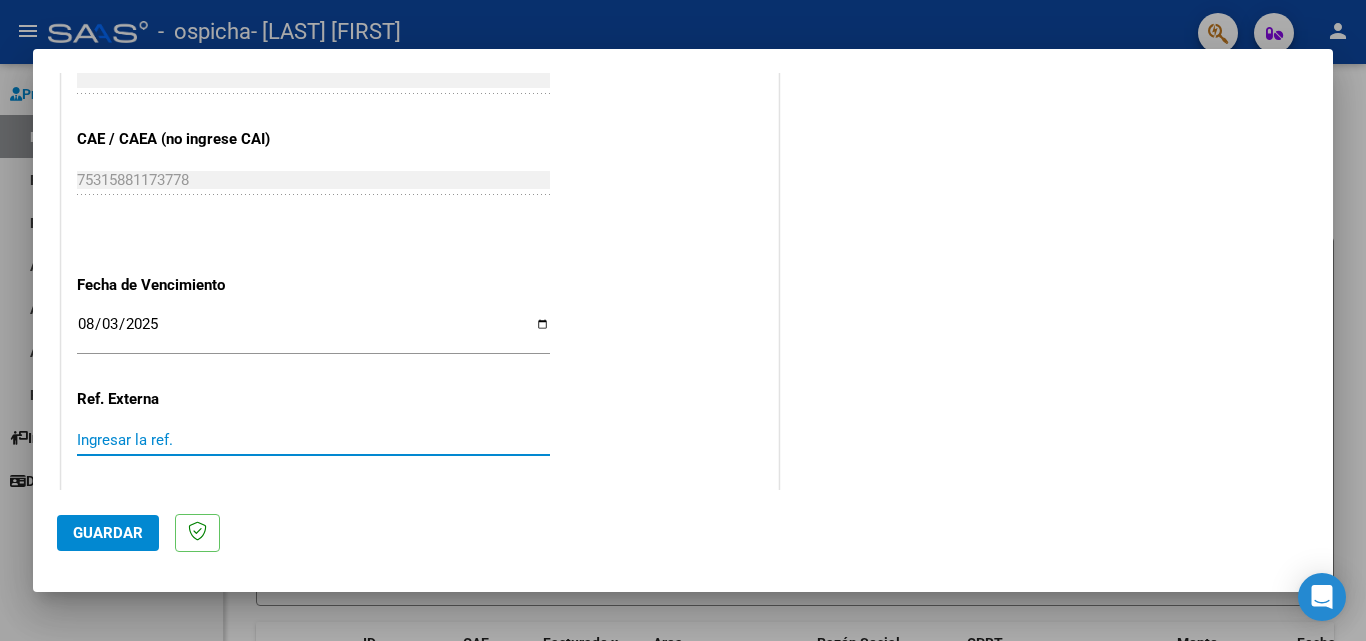 click on "Ingresar la ref." at bounding box center (313, 440) 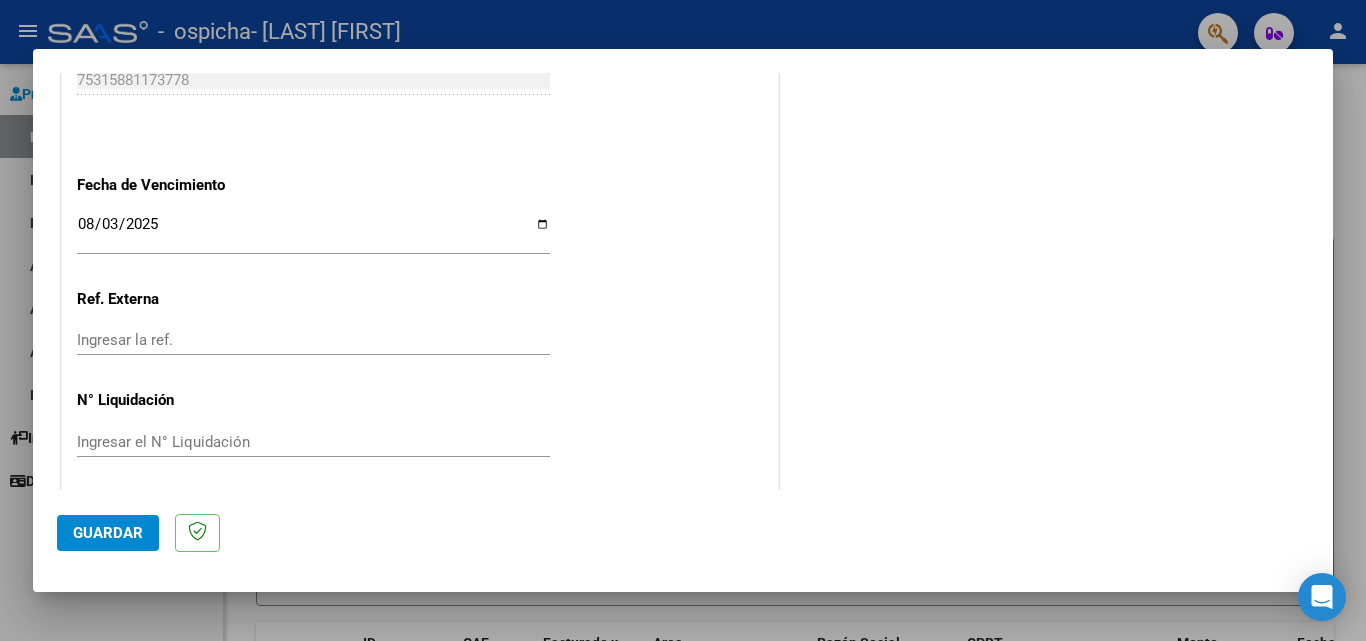 scroll, scrollTop: 1305, scrollLeft: 0, axis: vertical 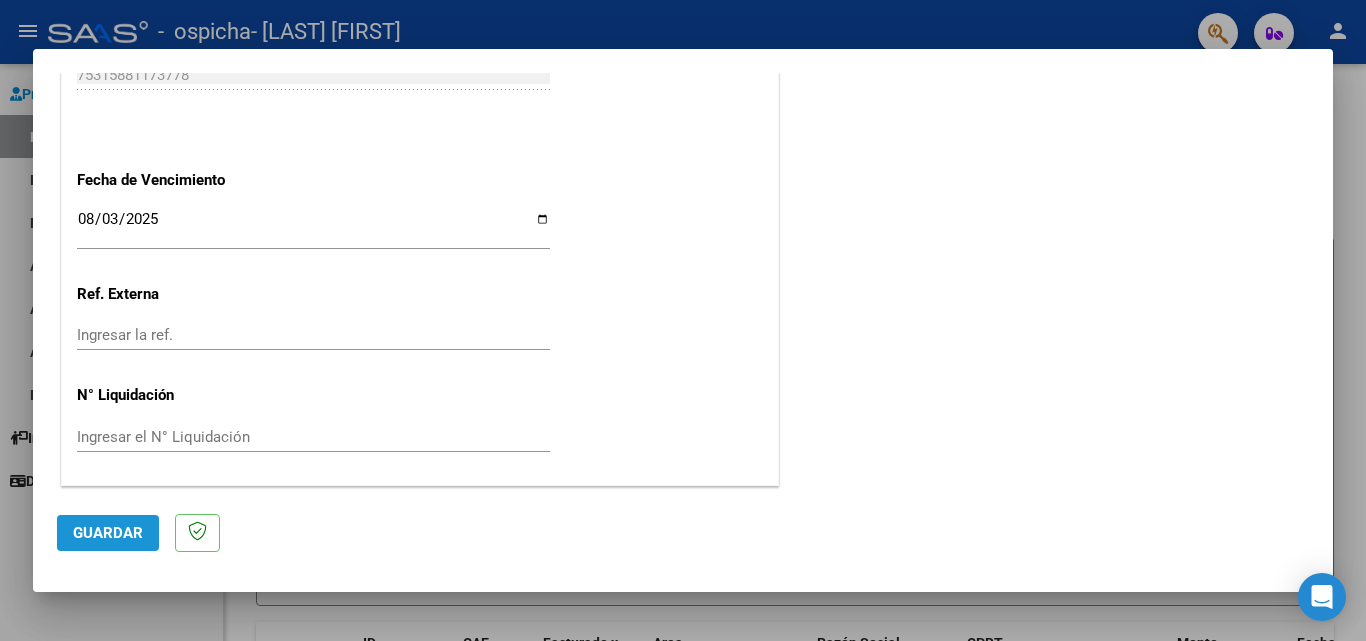 click on "Guardar" 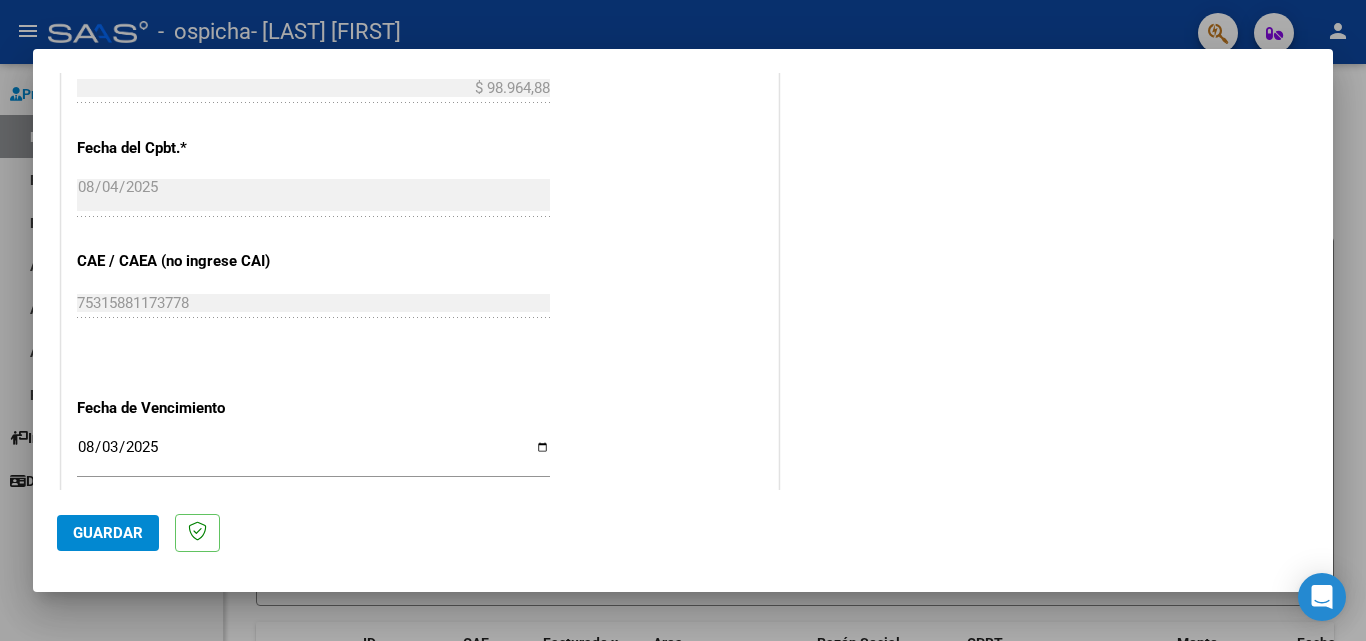 scroll, scrollTop: 1151, scrollLeft: 0, axis: vertical 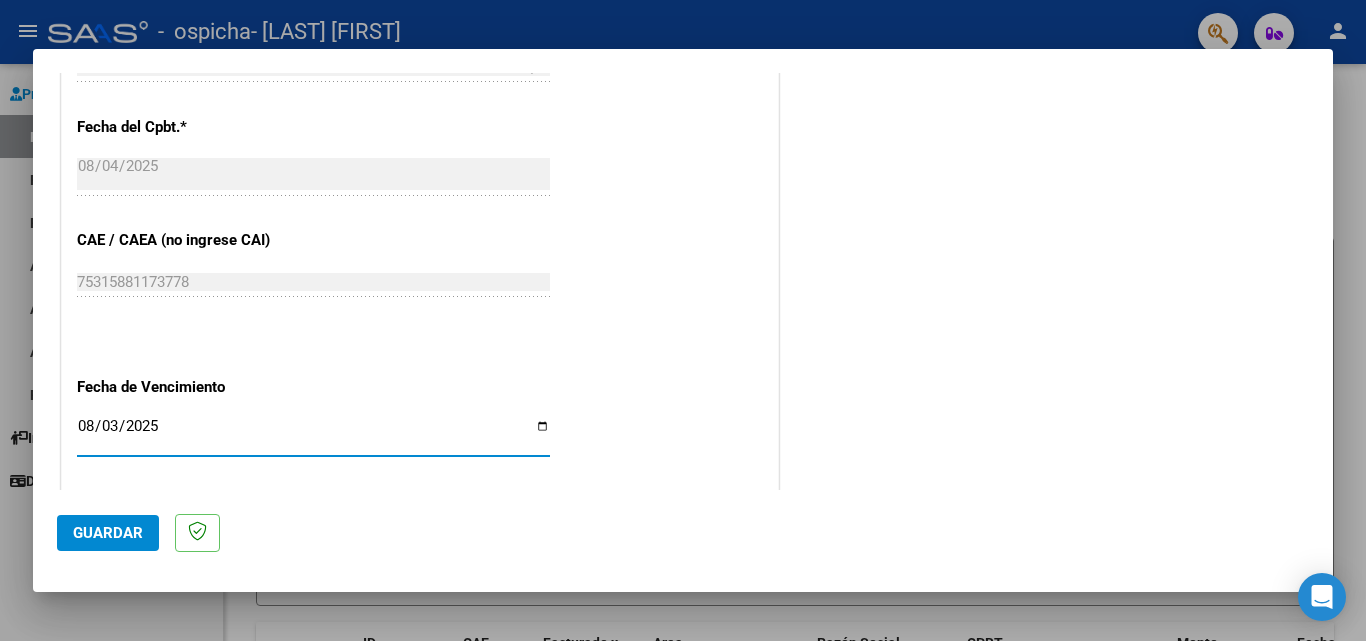 click on "2025-08-03" at bounding box center [313, 434] 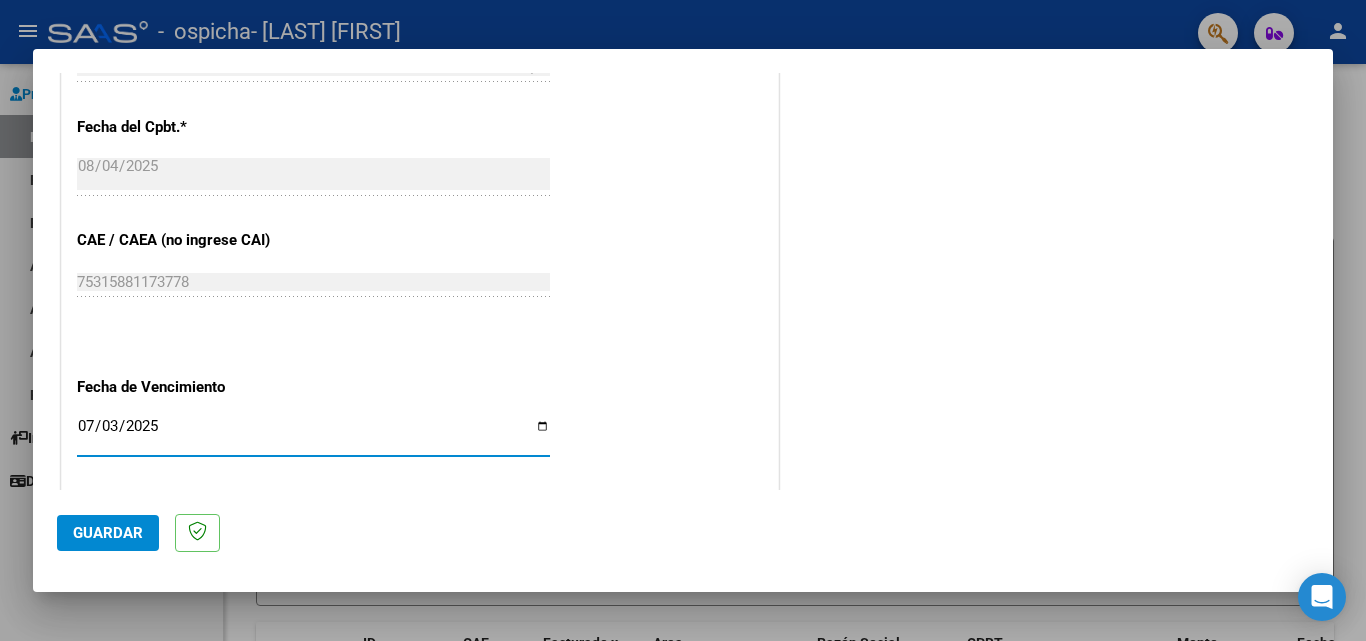 type on "2025-07-03" 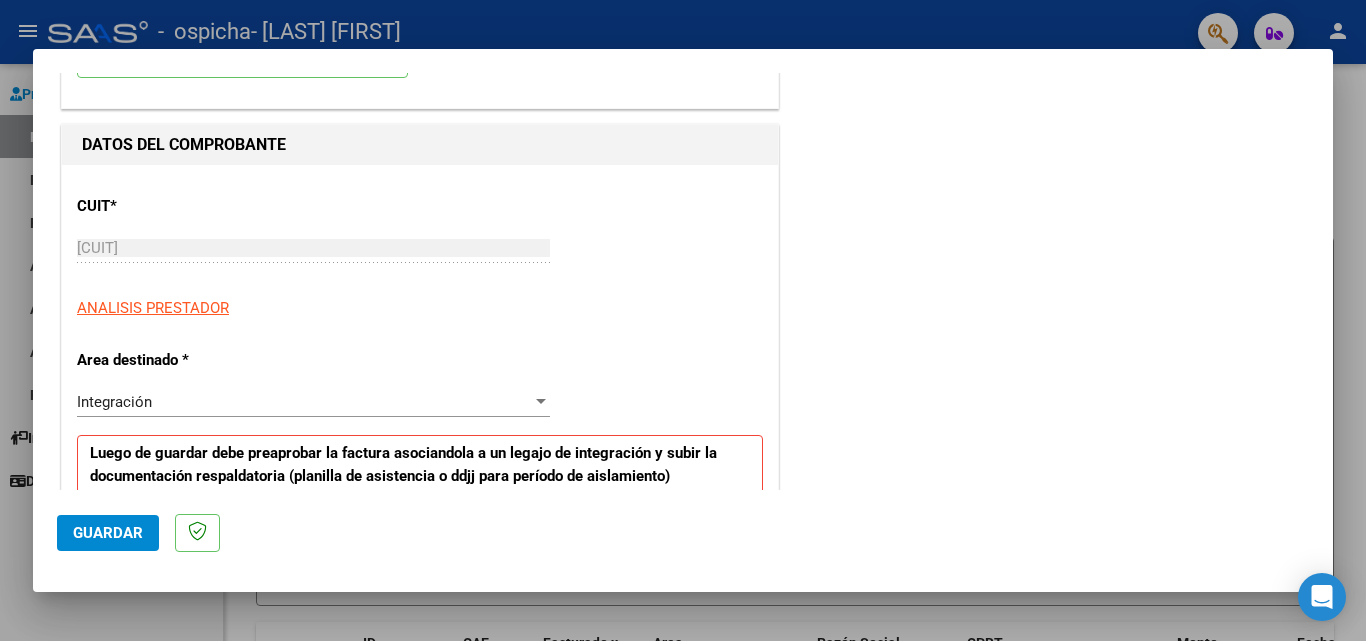 scroll, scrollTop: 200, scrollLeft: 0, axis: vertical 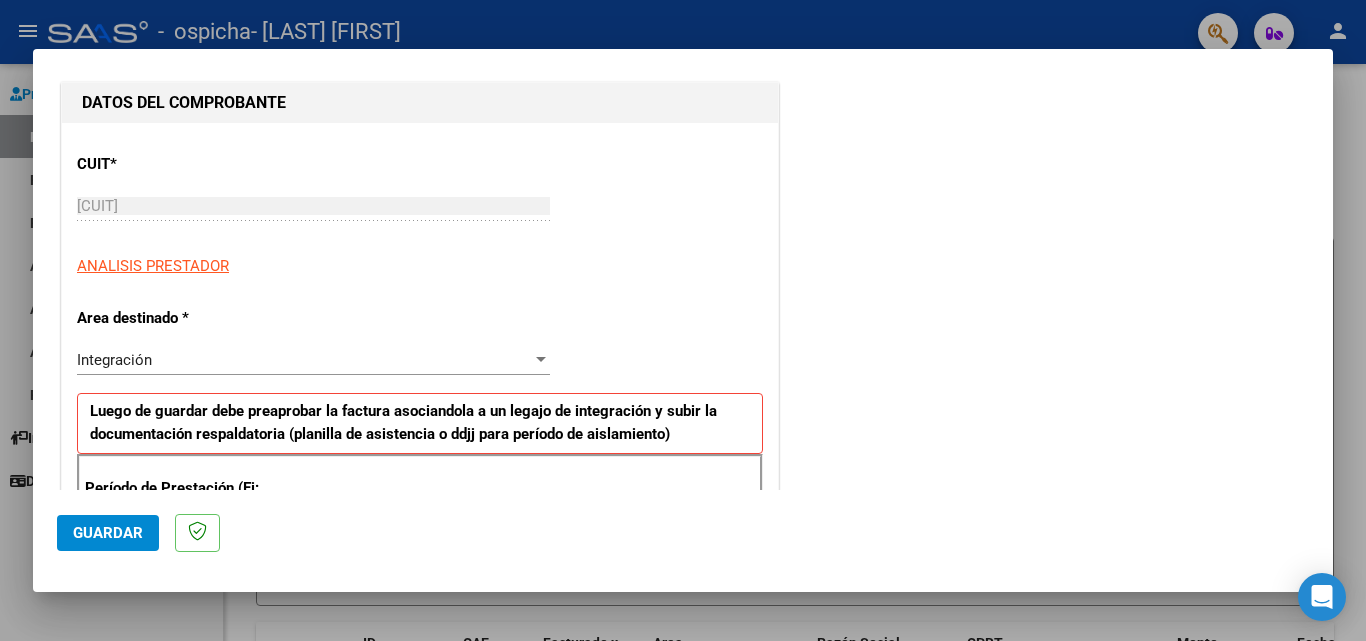 click at bounding box center [541, 359] 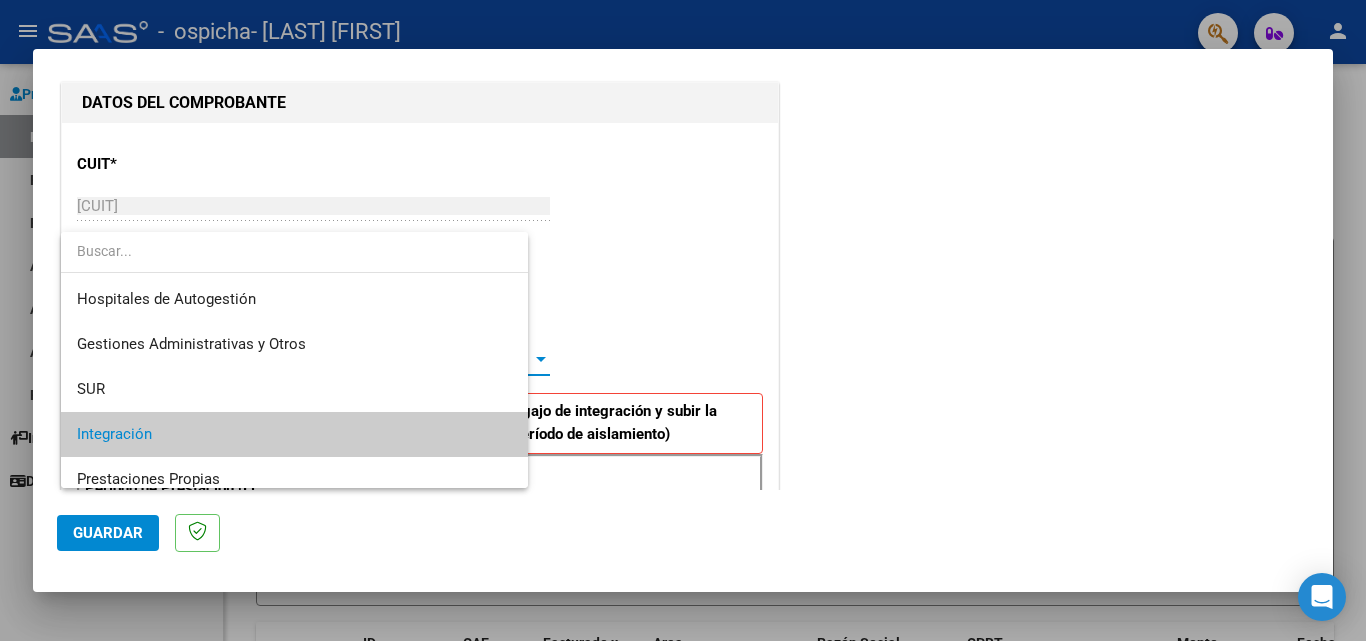 scroll, scrollTop: 75, scrollLeft: 0, axis: vertical 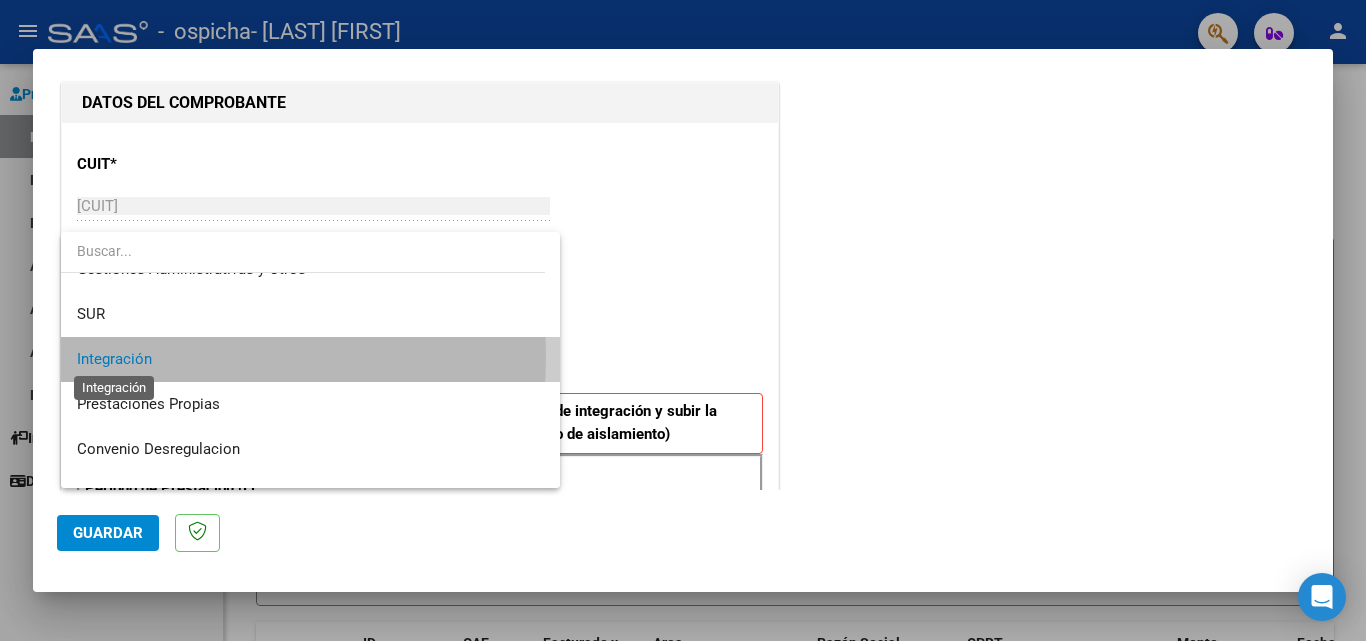 click on "Integración" at bounding box center (114, 359) 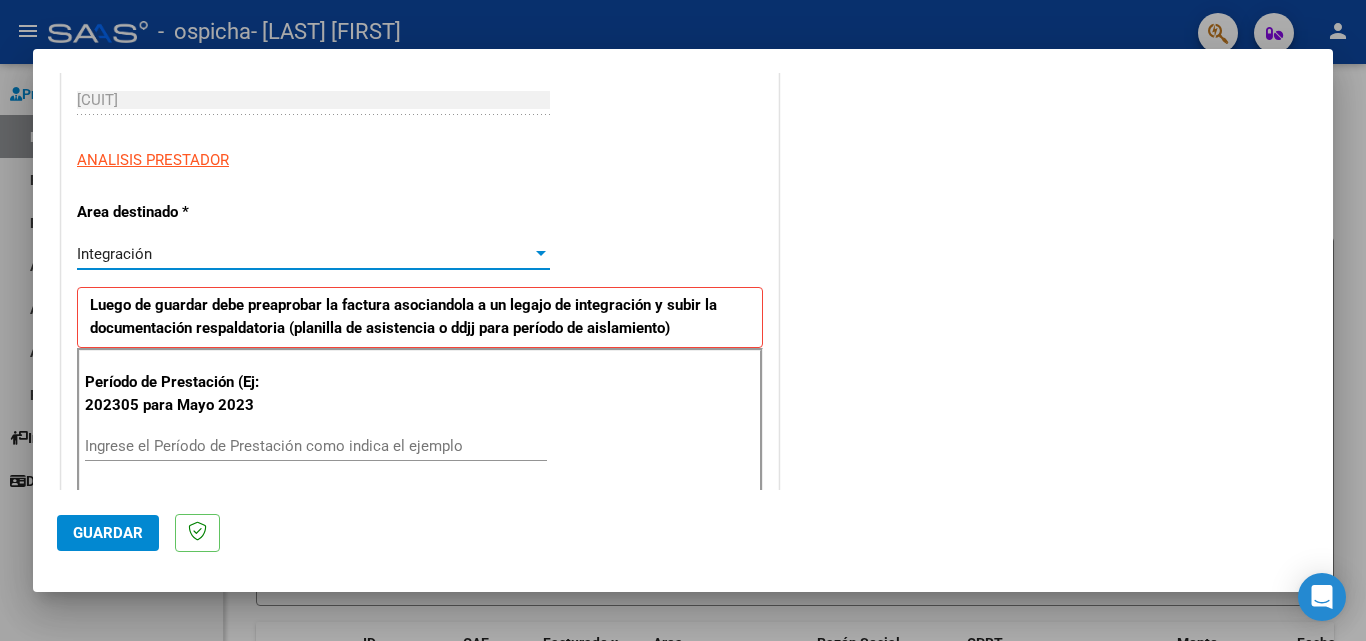 scroll, scrollTop: 400, scrollLeft: 0, axis: vertical 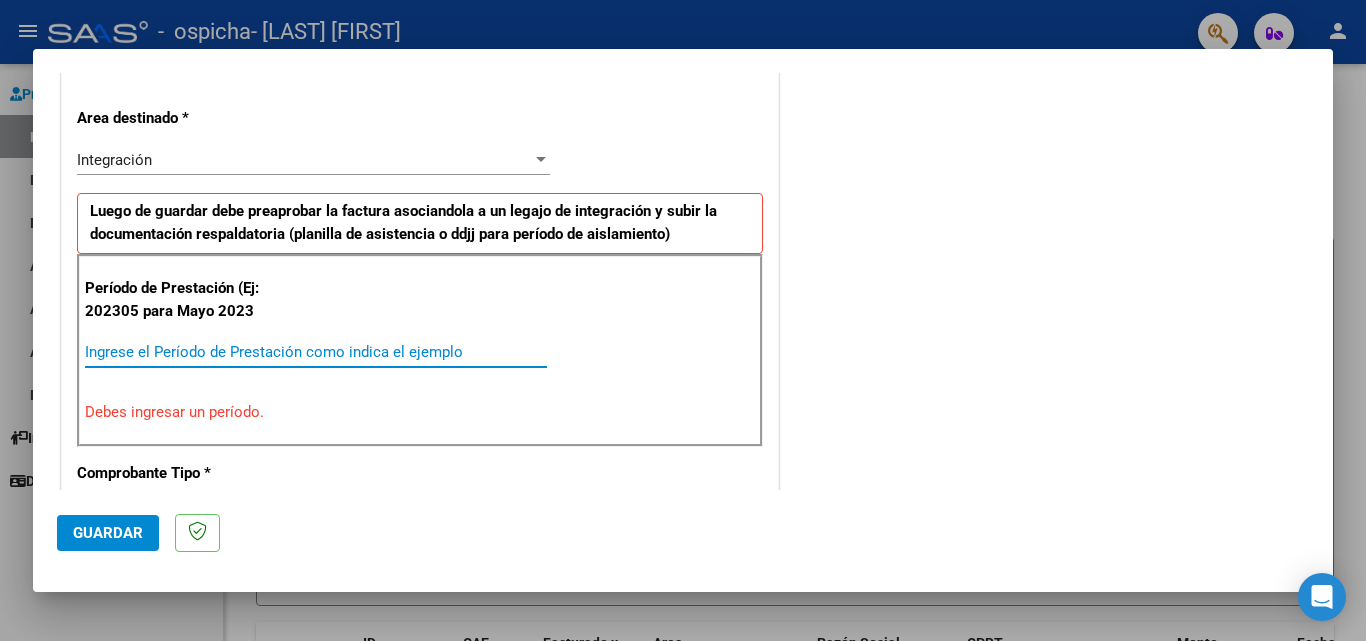 click on "Ingrese el Período de Prestación como indica el ejemplo" at bounding box center [316, 352] 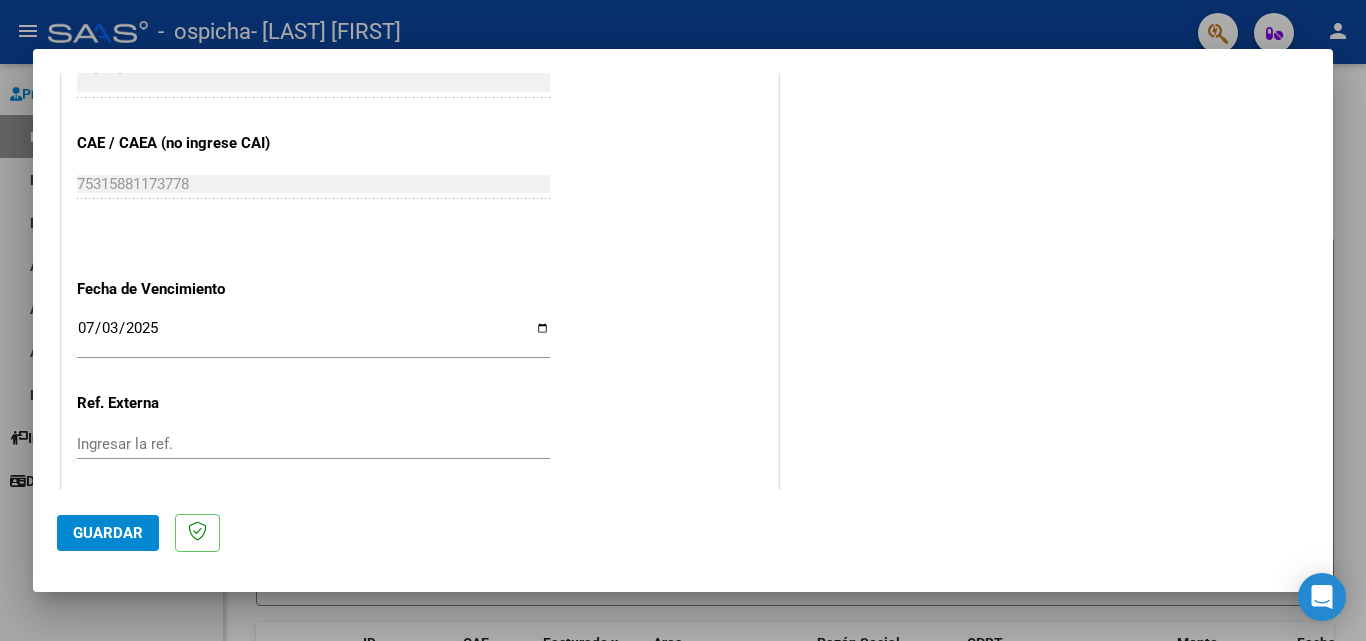 scroll, scrollTop: 1305, scrollLeft: 0, axis: vertical 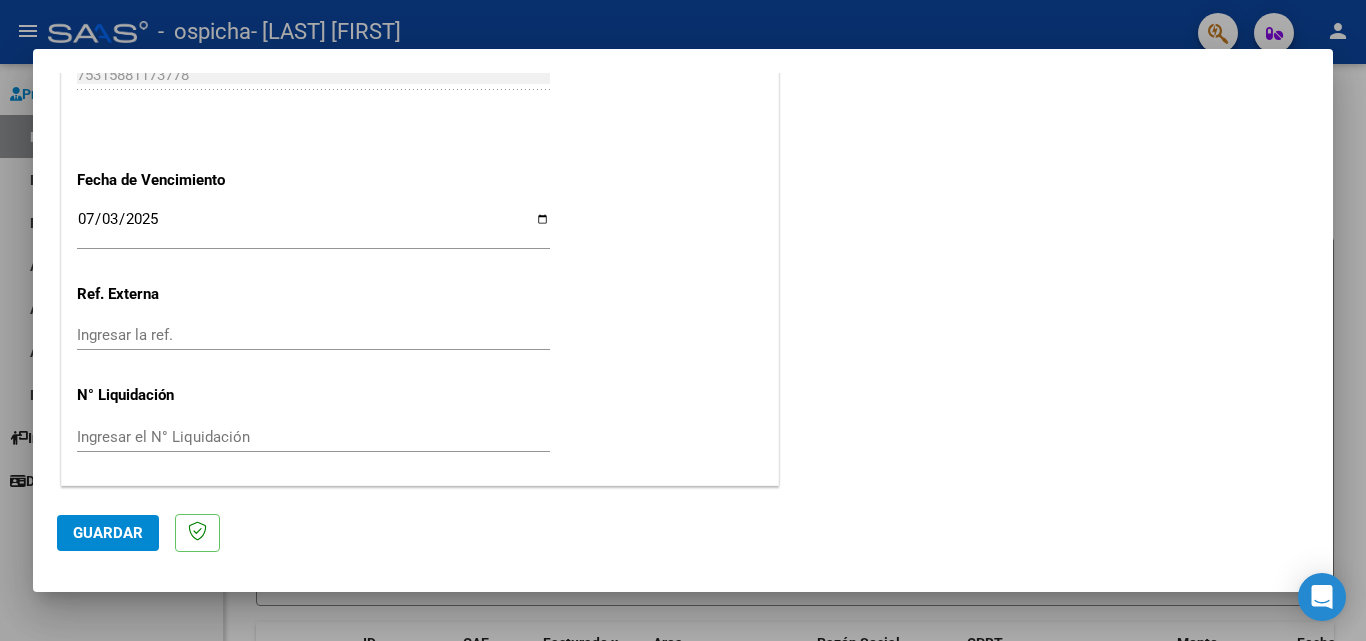 type on "202507" 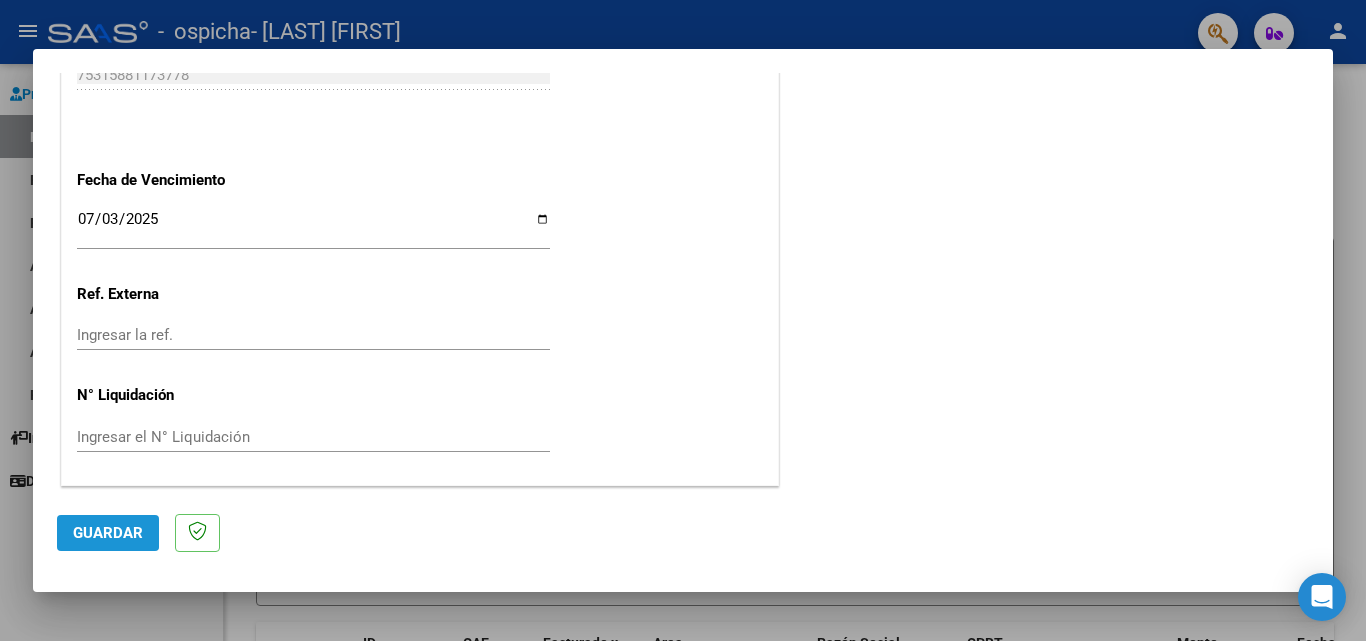 click on "Guardar" 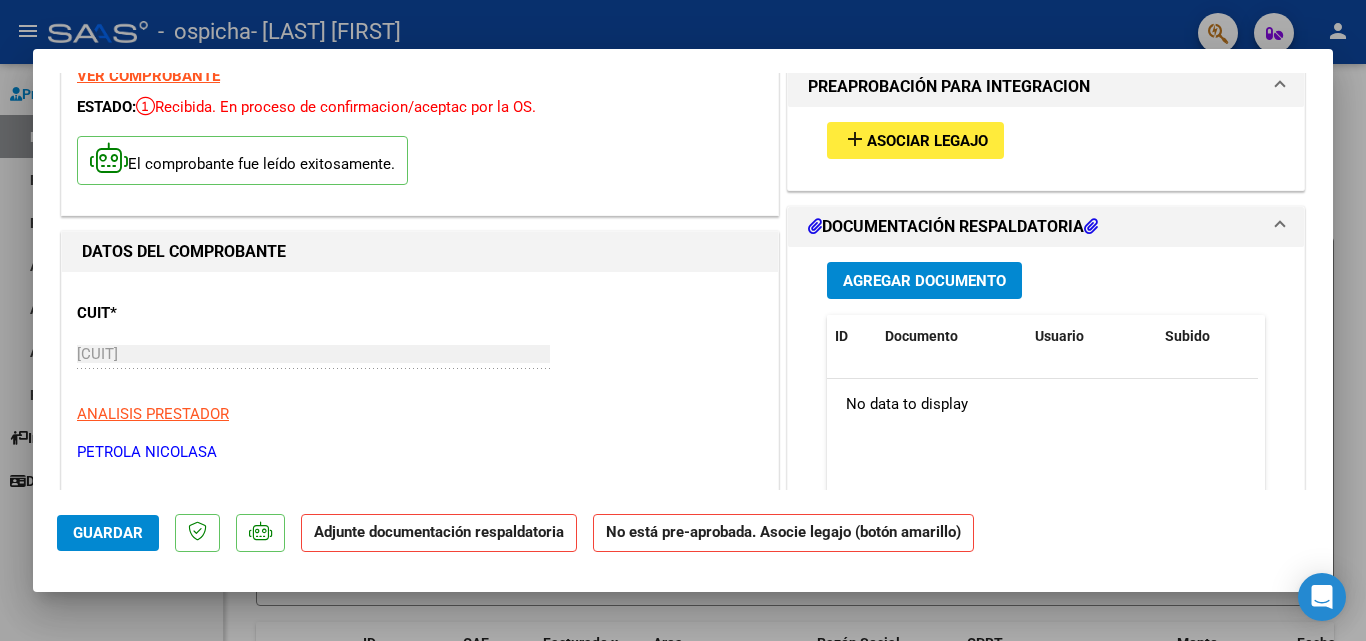 scroll, scrollTop: 200, scrollLeft: 0, axis: vertical 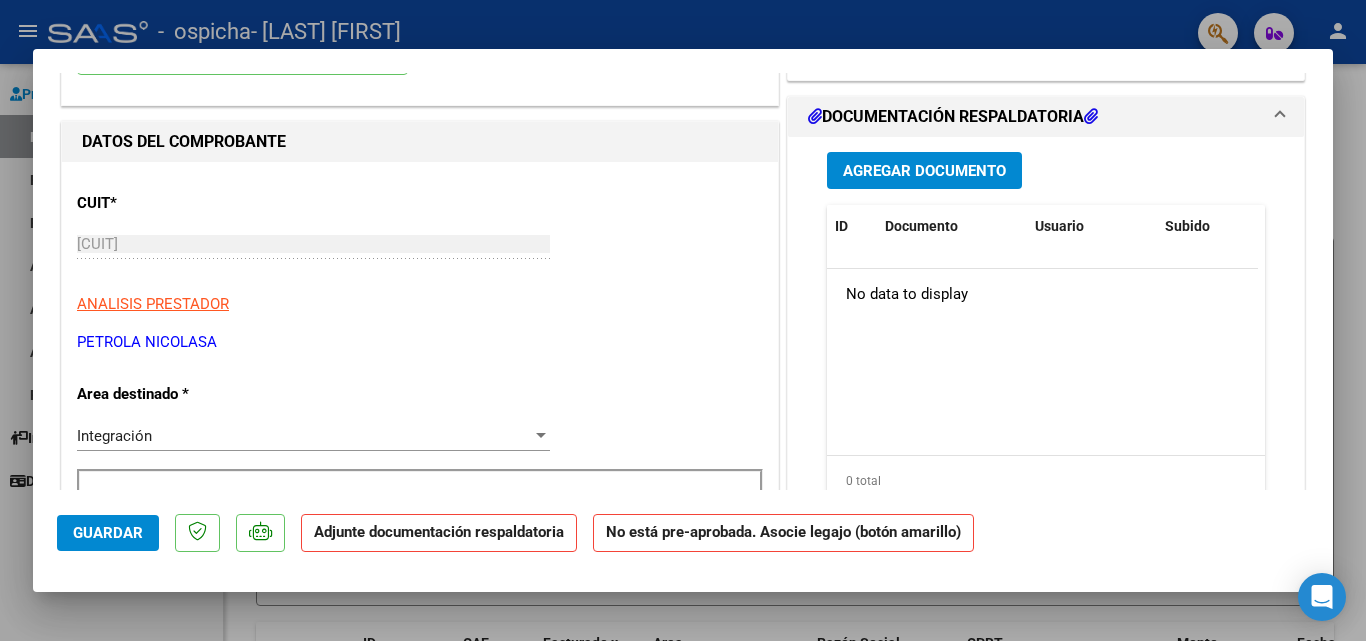 click on "Adjunte documentación respaldatoria" 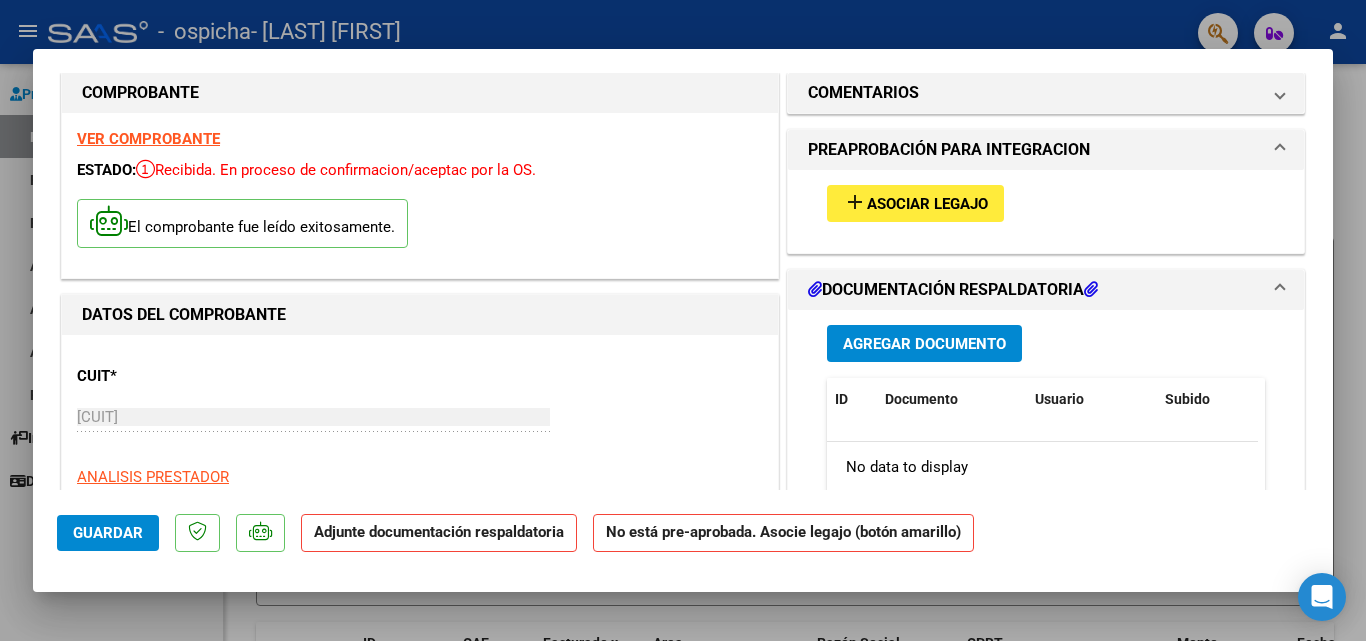 scroll, scrollTop: 0, scrollLeft: 0, axis: both 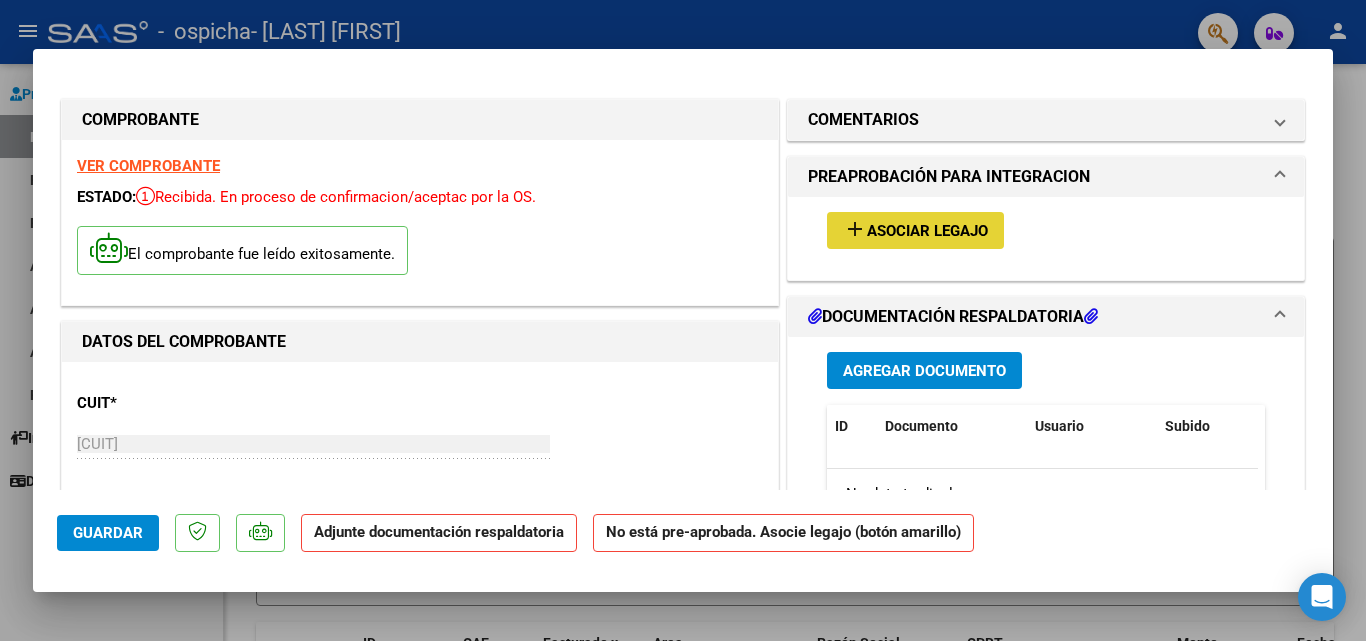 click on "Asociar Legajo" at bounding box center (927, 231) 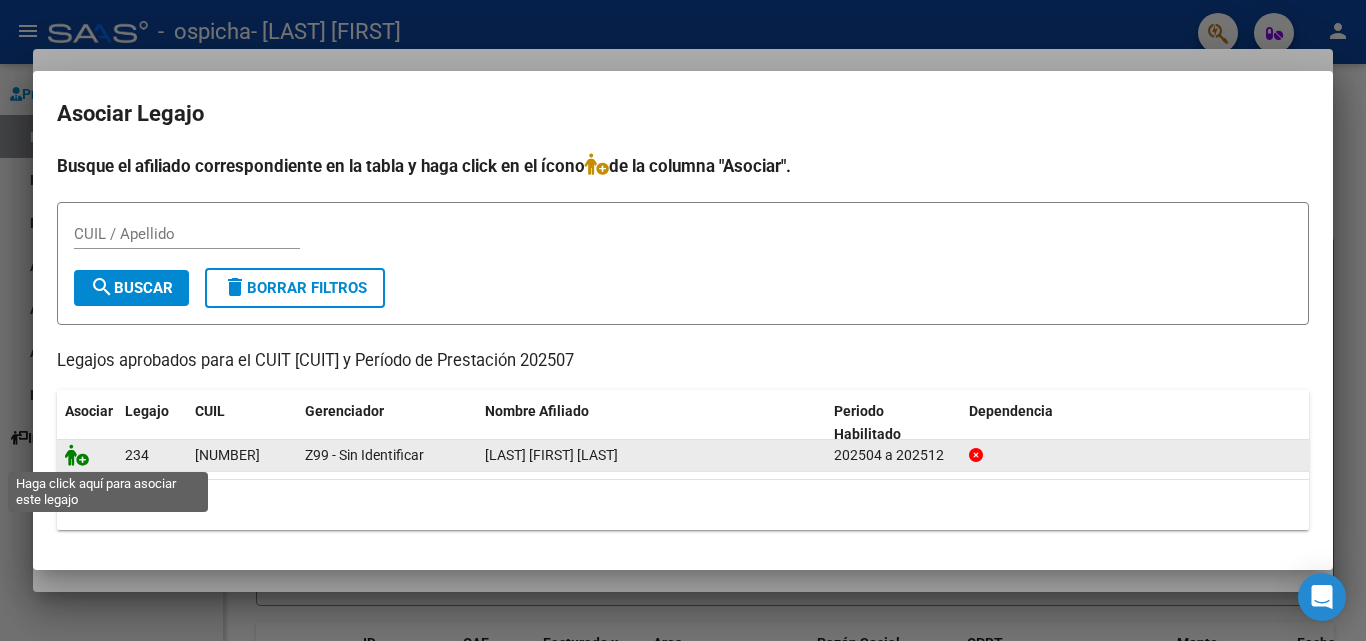 click 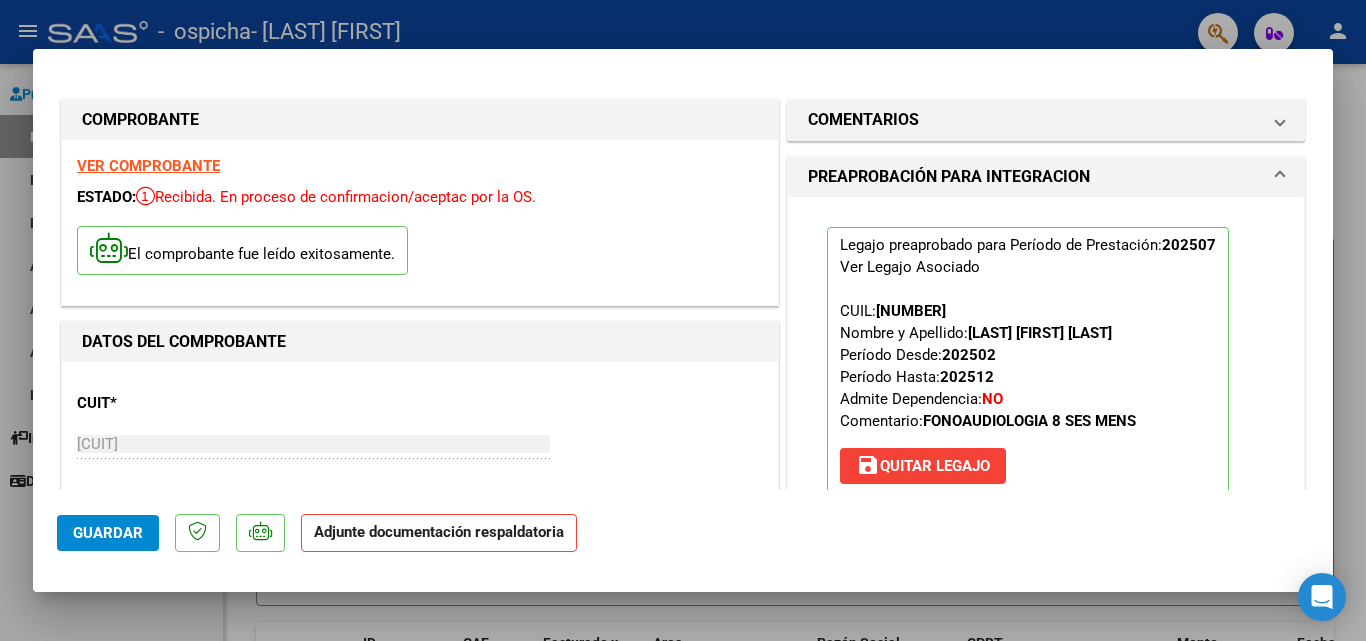click on "Adjunte documentación respaldatoria" 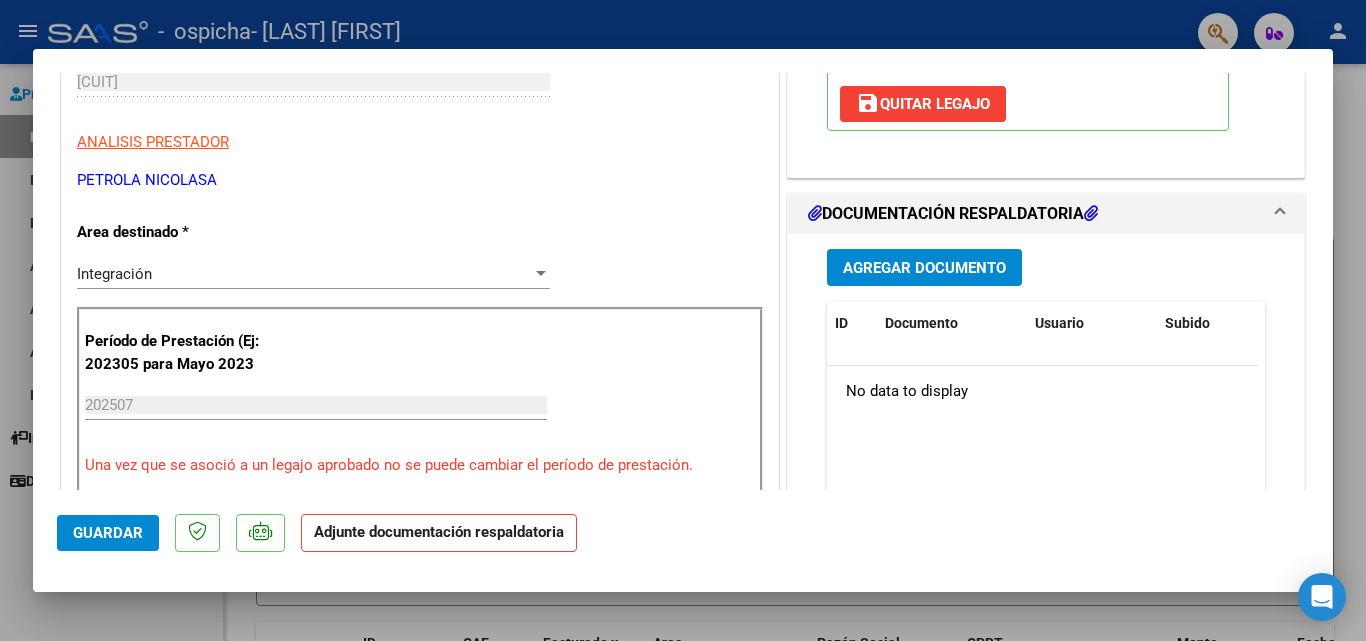 scroll, scrollTop: 367, scrollLeft: 0, axis: vertical 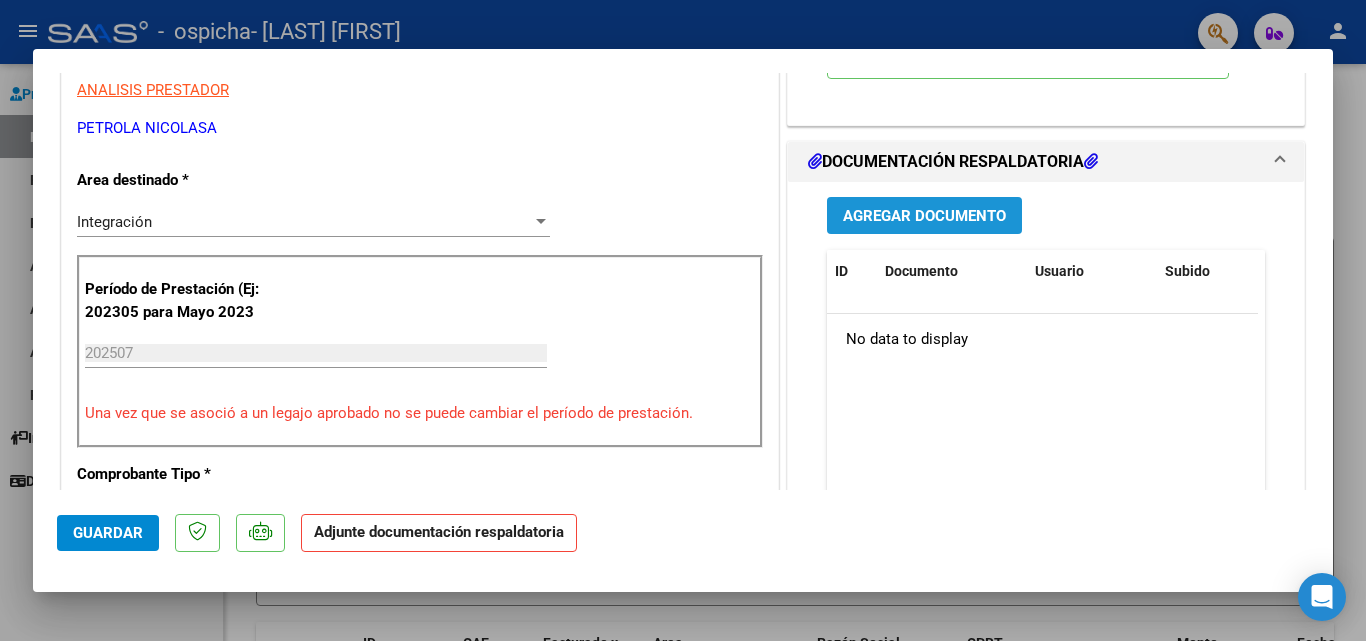 click on "Agregar Documento" at bounding box center (924, 216) 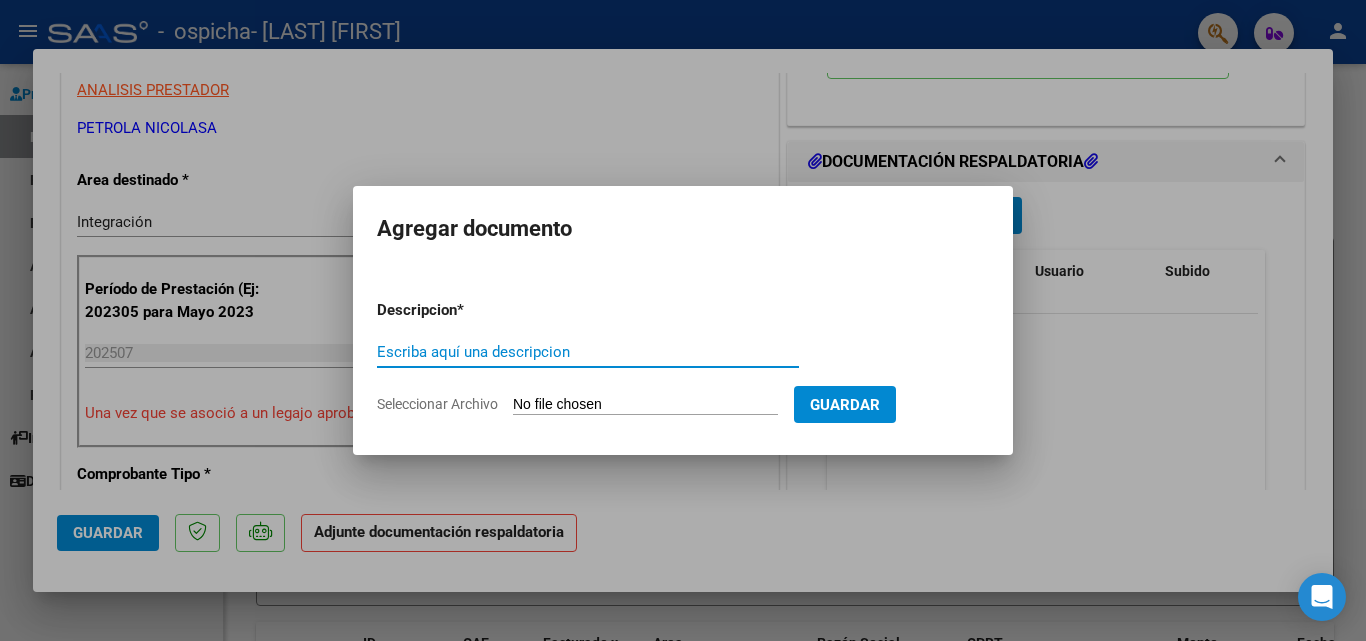 click on "Escriba aquí una descripcion" at bounding box center (588, 352) 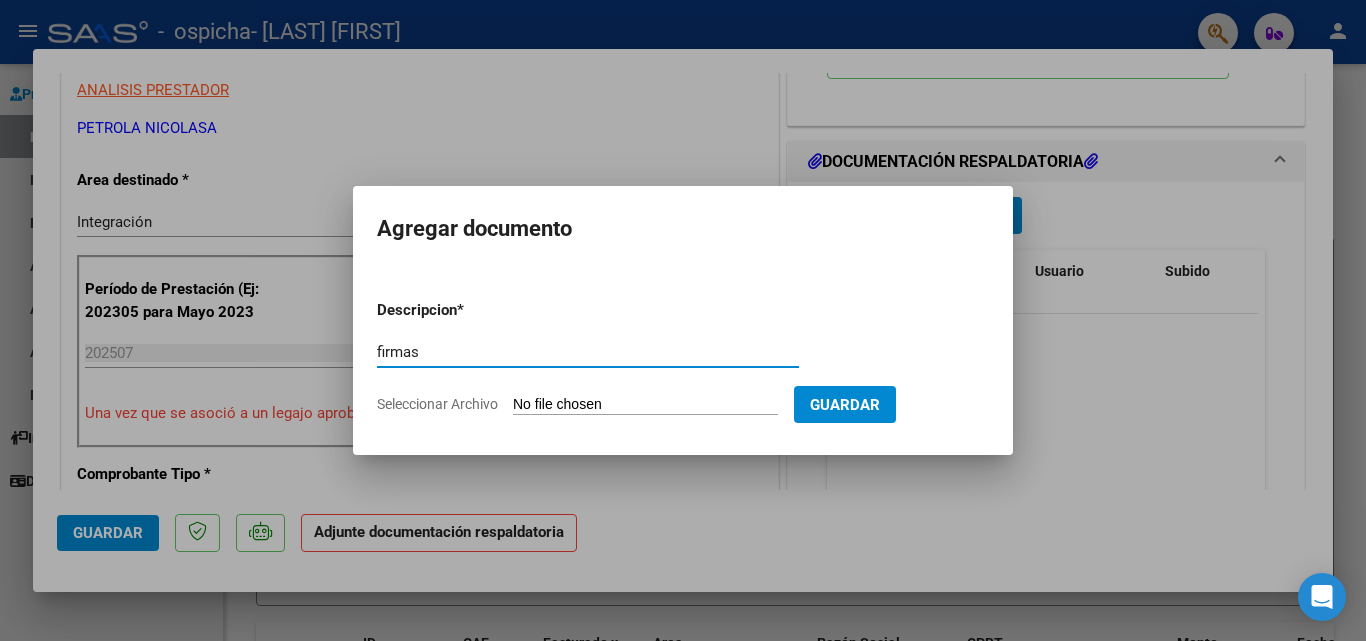 type on "firmas" 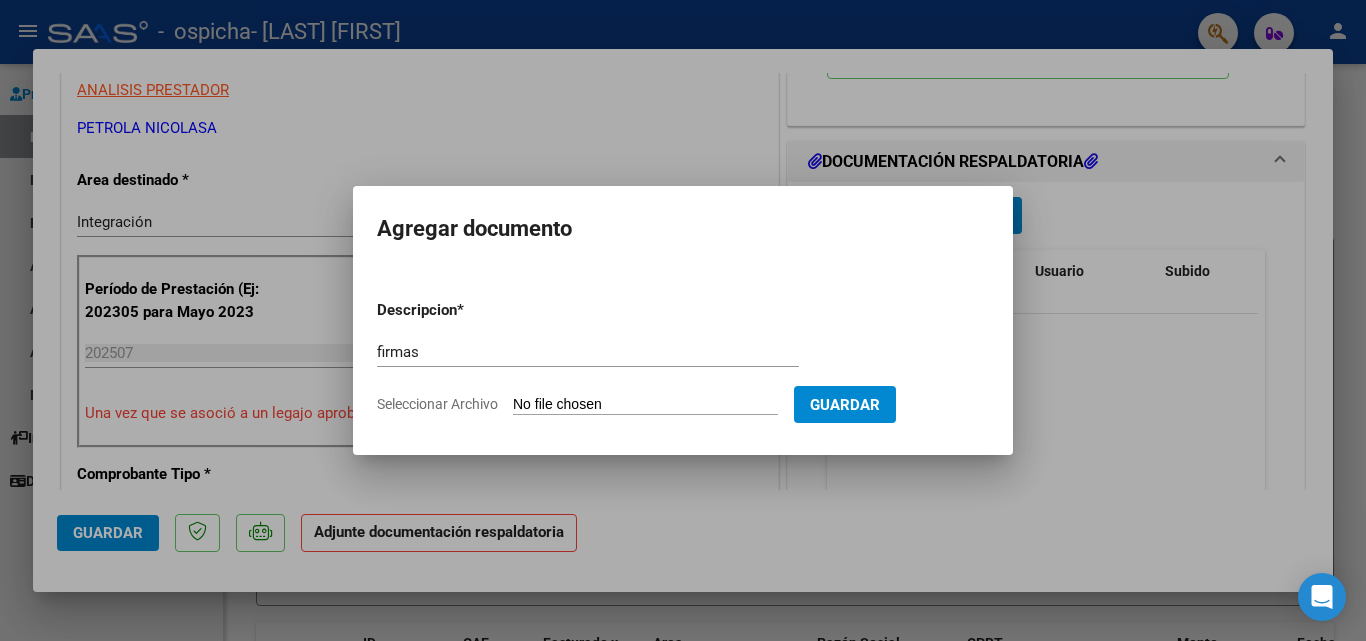 click on "Seleccionar Archivo" at bounding box center [645, 405] 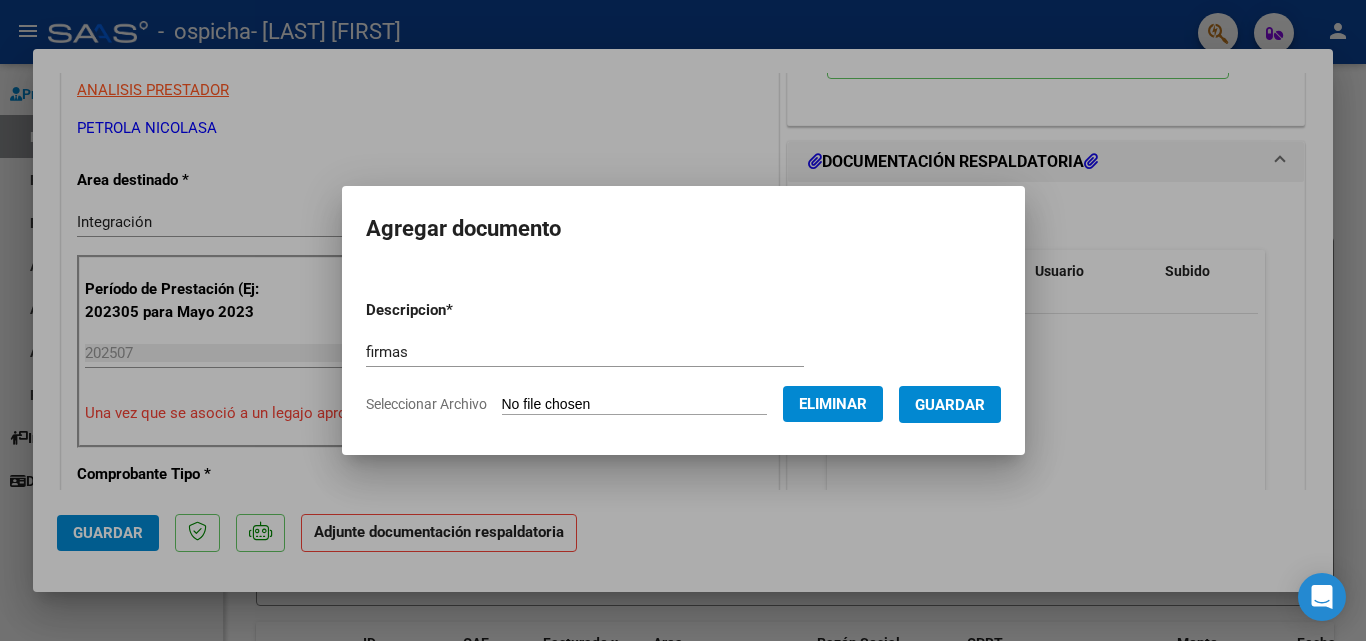 click on "Guardar" at bounding box center (950, 405) 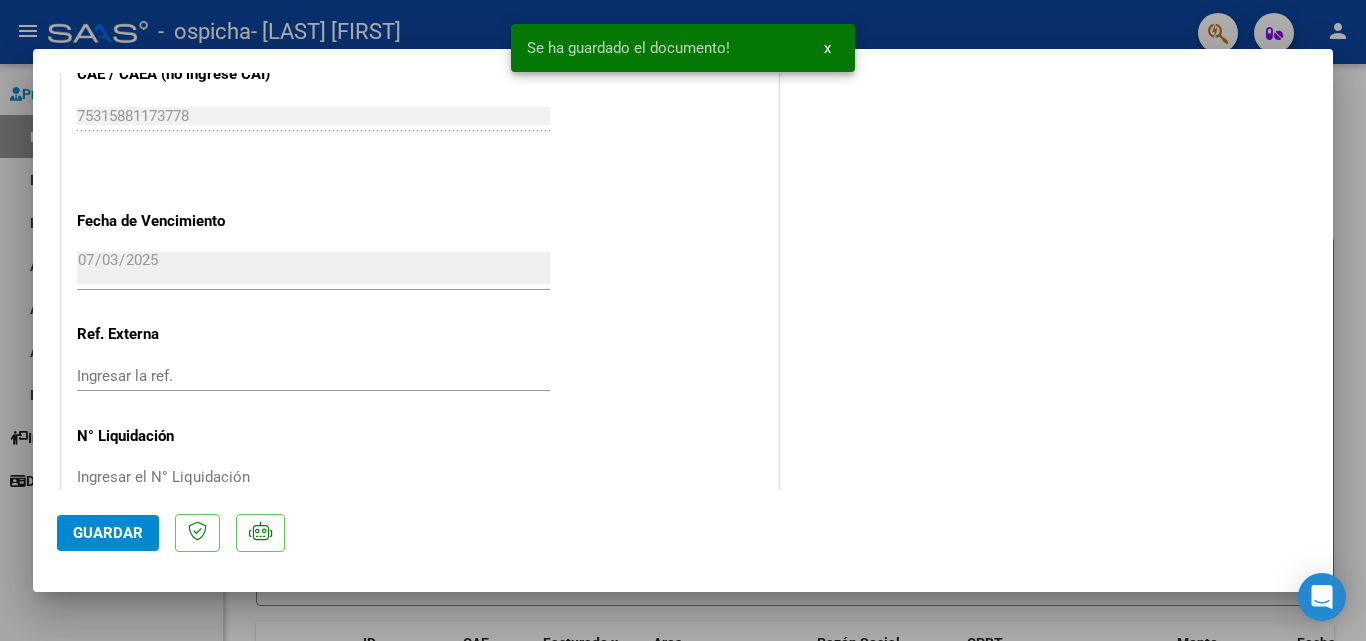 scroll, scrollTop: 1373, scrollLeft: 0, axis: vertical 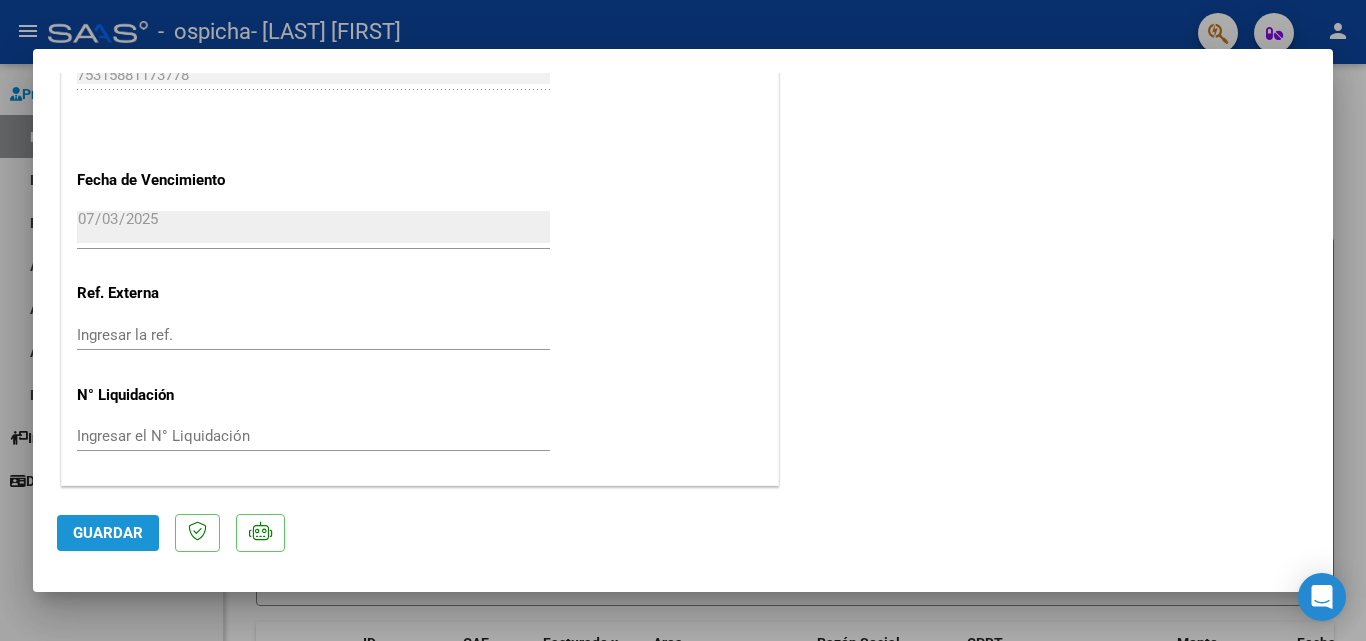 click on "Guardar" 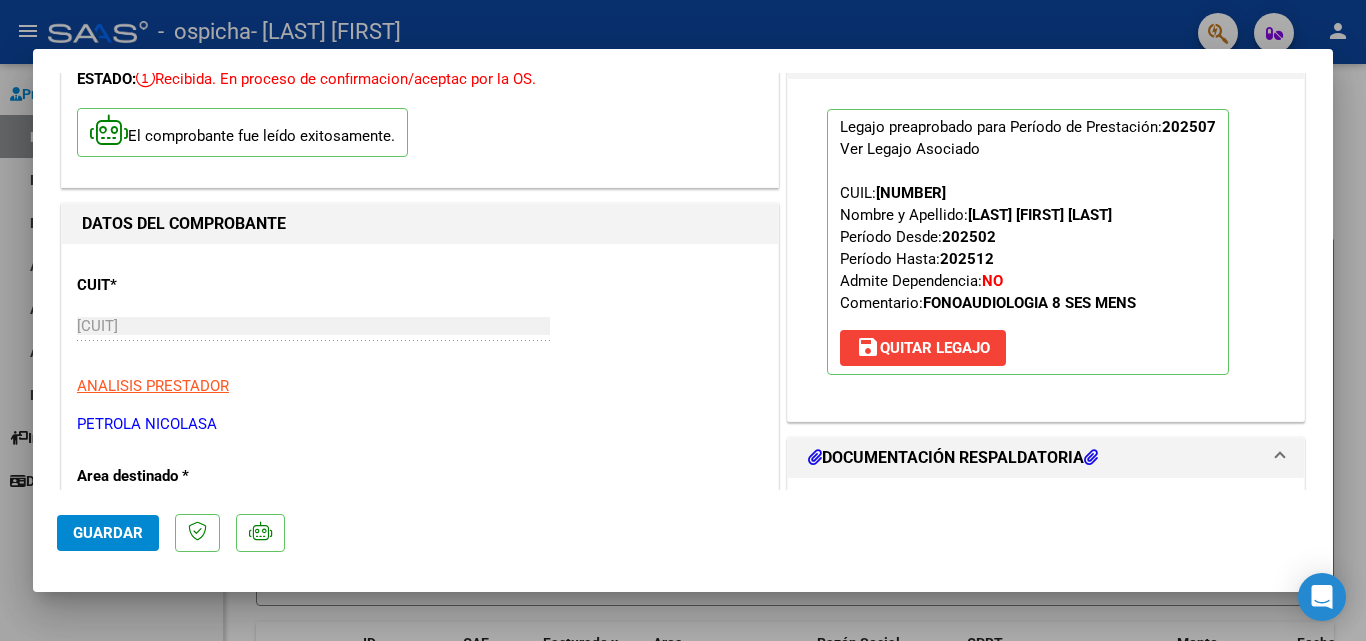 scroll, scrollTop: 0, scrollLeft: 0, axis: both 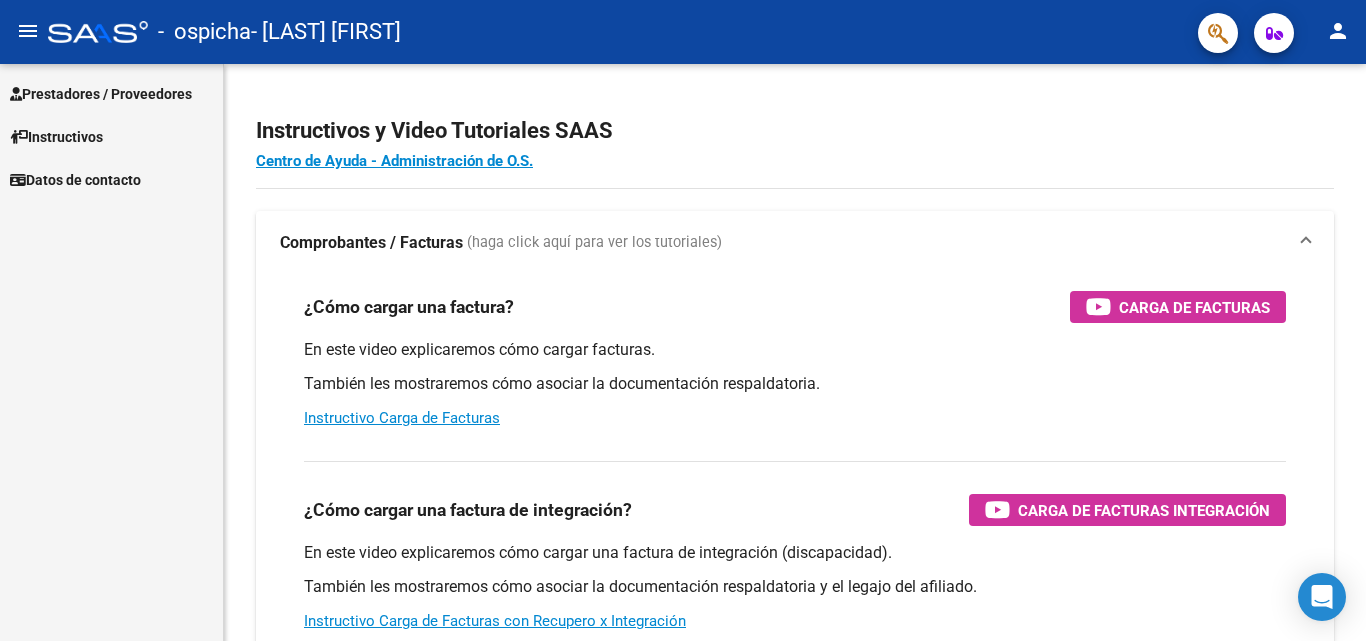 click on "Prestadores / Proveedores" at bounding box center (101, 94) 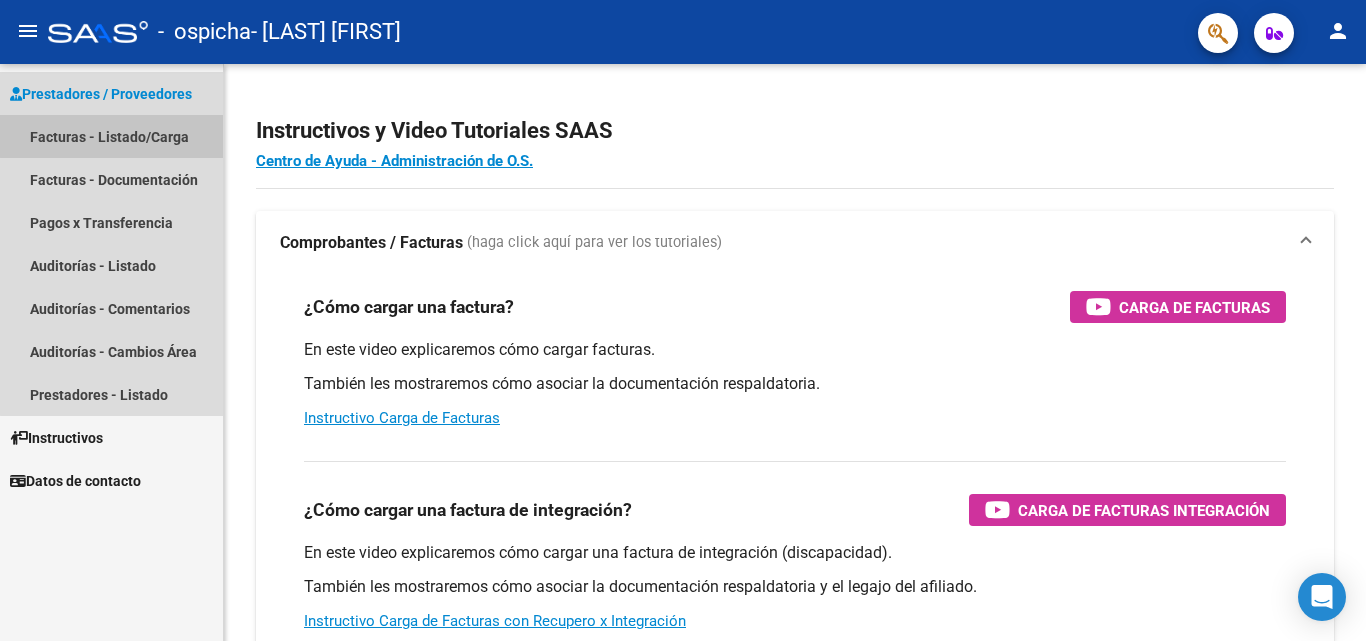 click on "Facturas - Listado/Carga" at bounding box center [111, 136] 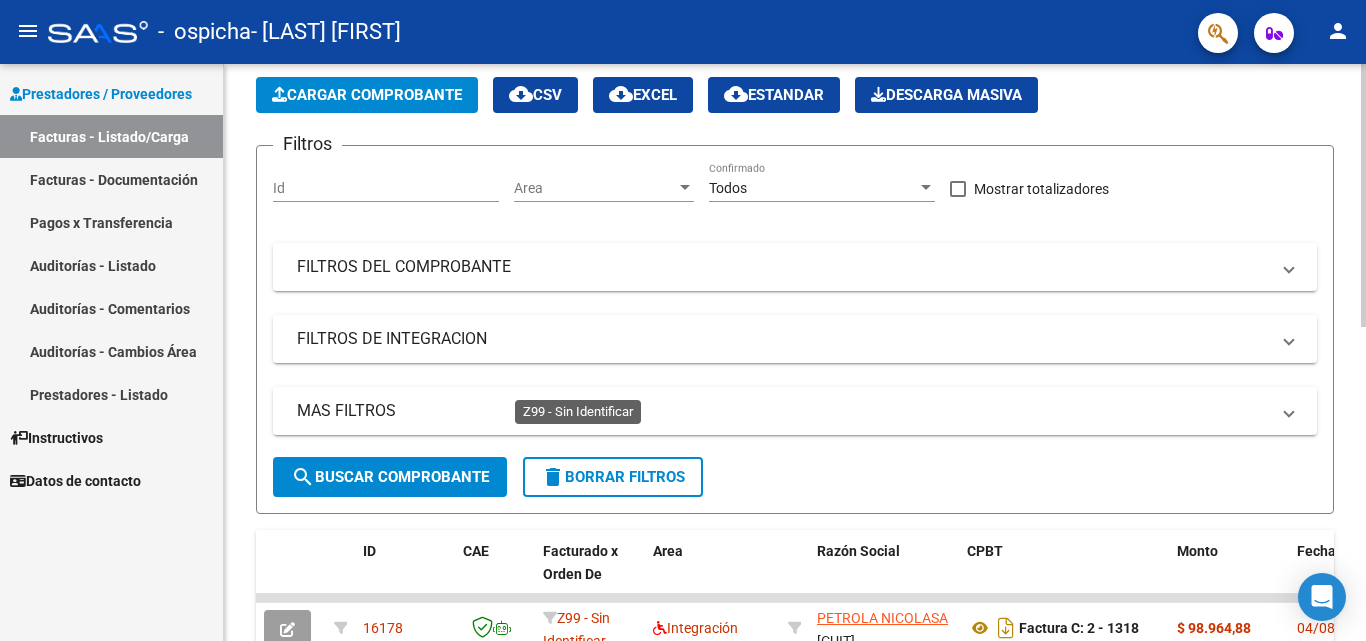 scroll, scrollTop: 500, scrollLeft: 0, axis: vertical 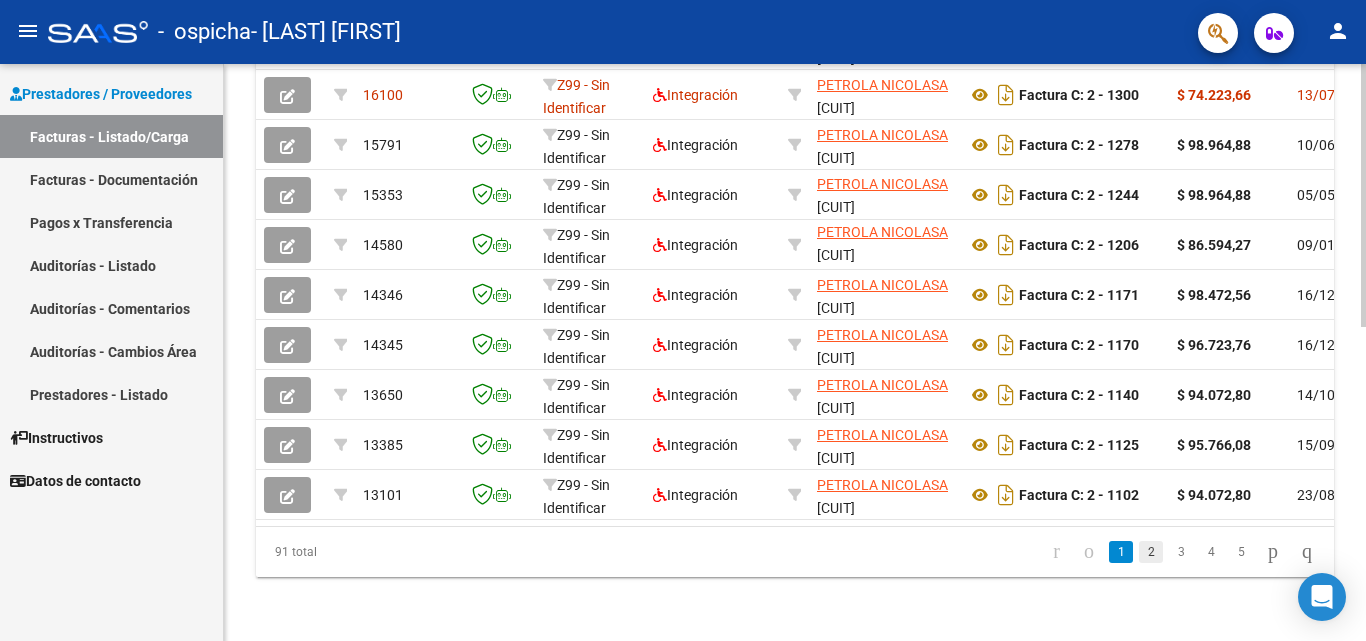 click on "2" 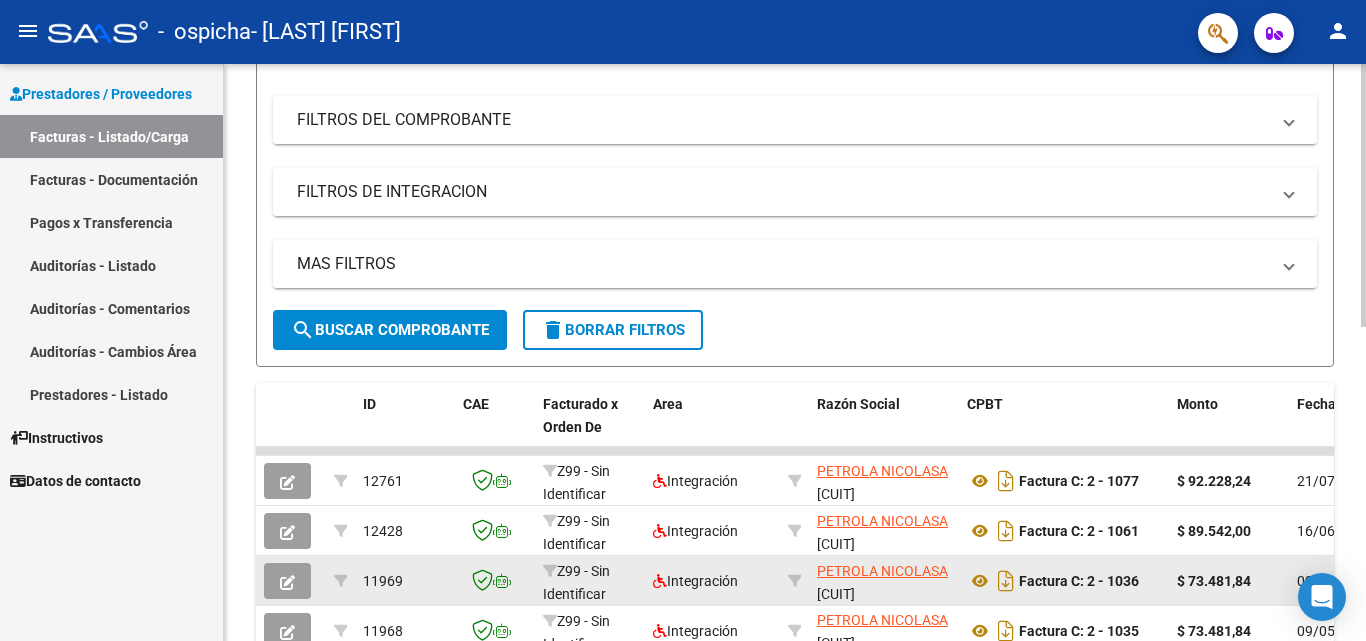 scroll, scrollTop: 191, scrollLeft: 0, axis: vertical 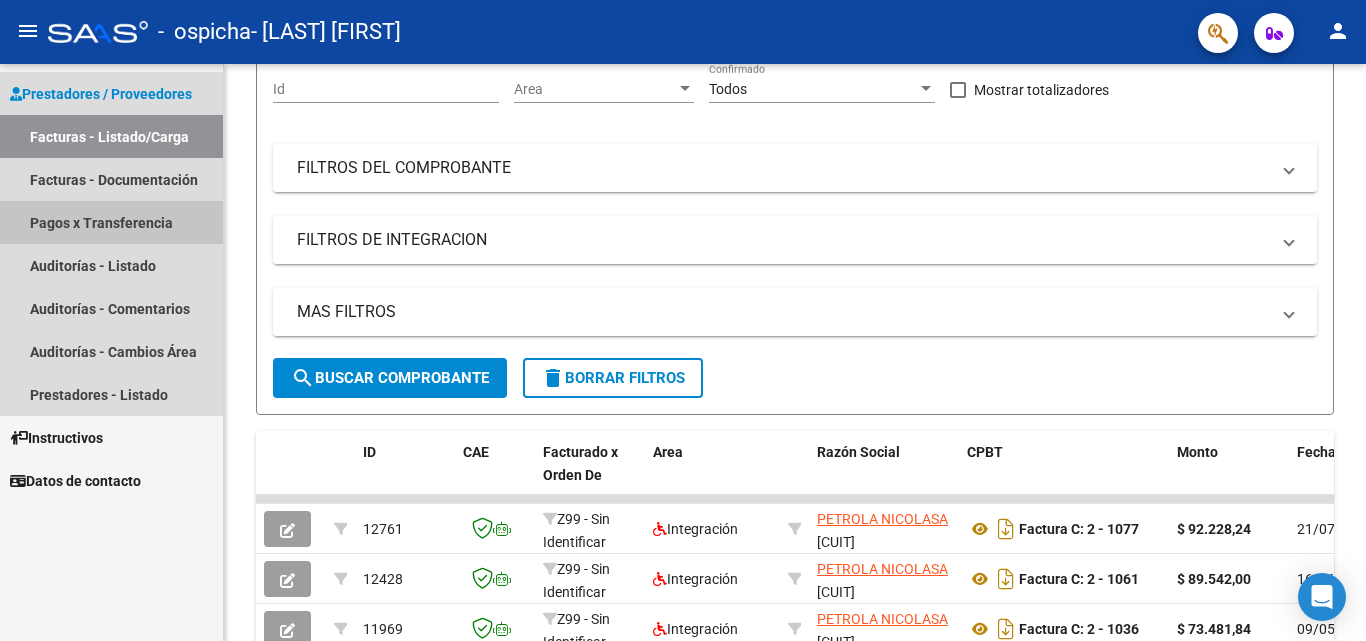 click on "Pagos x Transferencia" at bounding box center [111, 222] 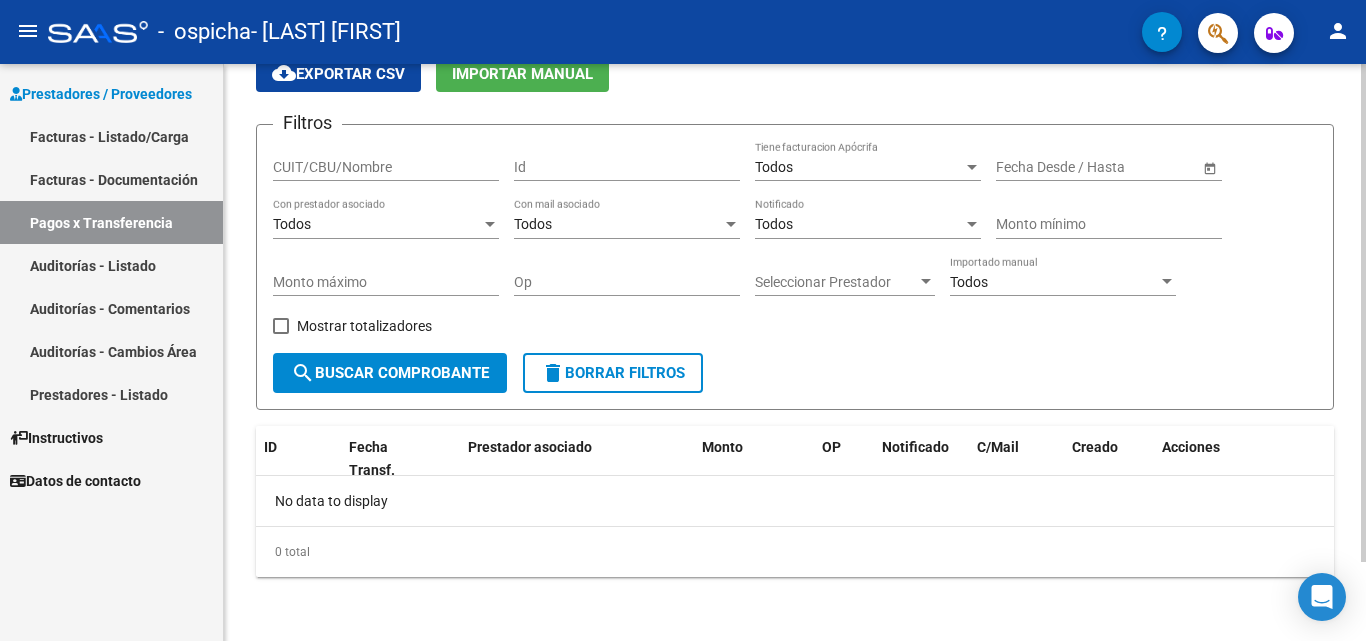 scroll, scrollTop: 0, scrollLeft: 0, axis: both 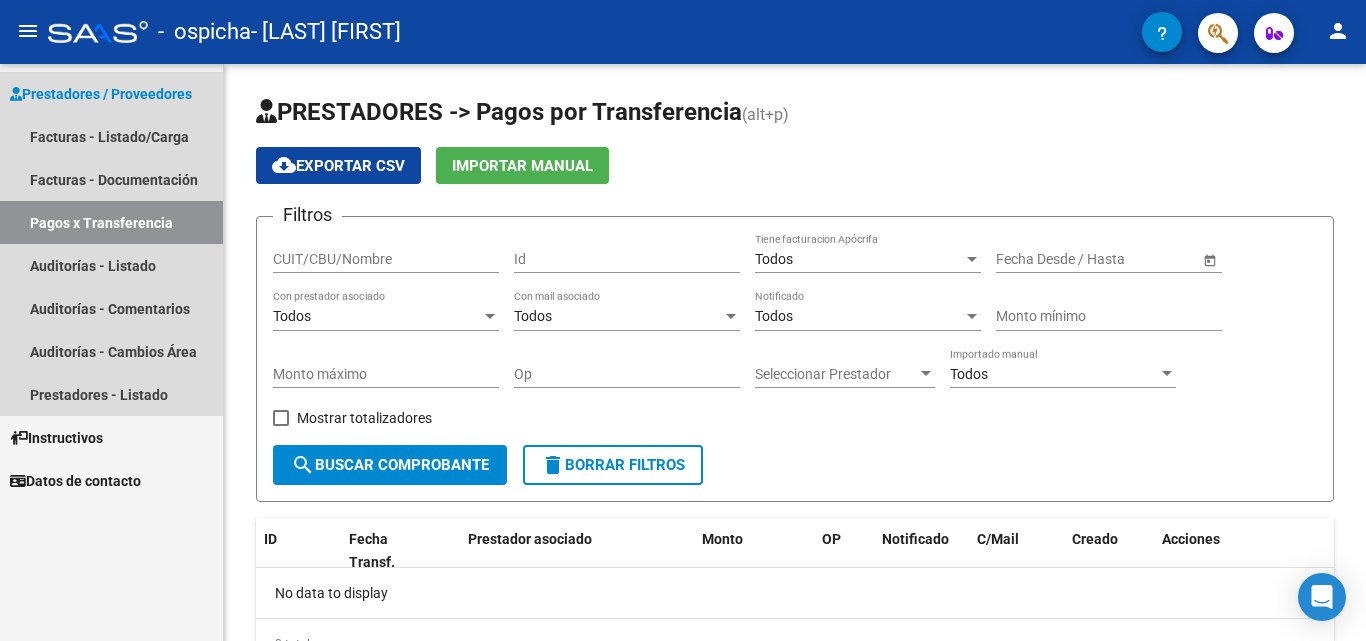 click on "Pagos x Transferencia" at bounding box center (111, 222) 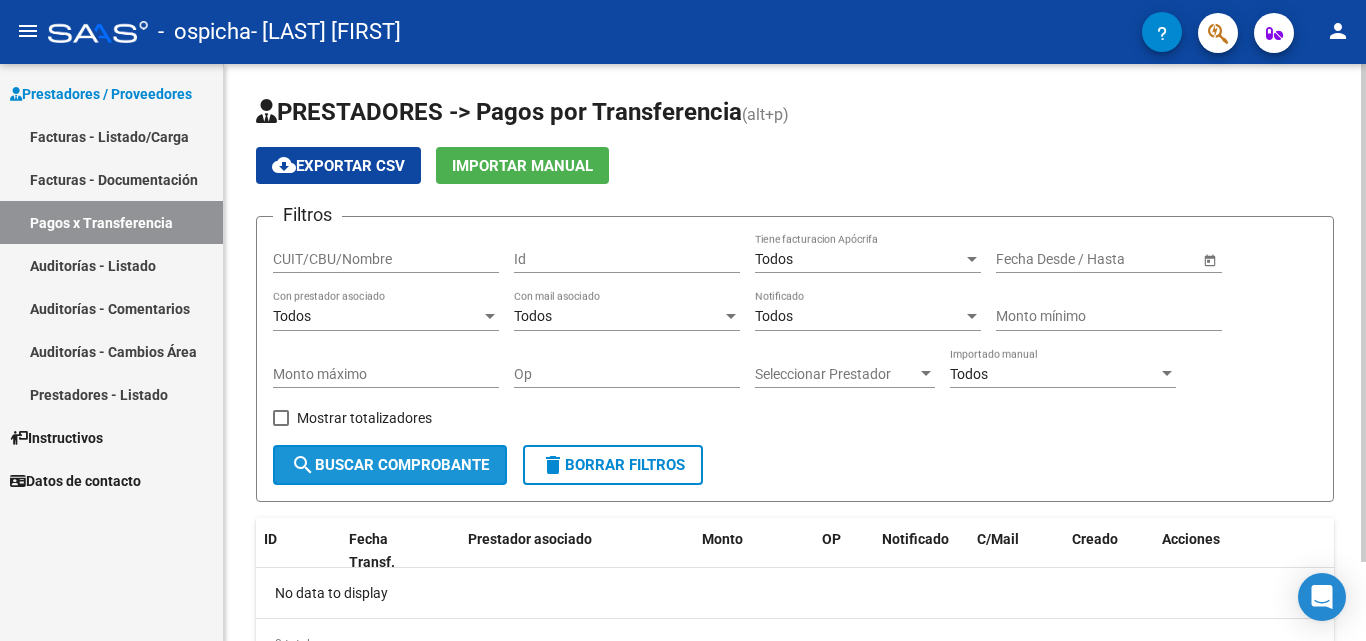 click on "search  Buscar Comprobante" 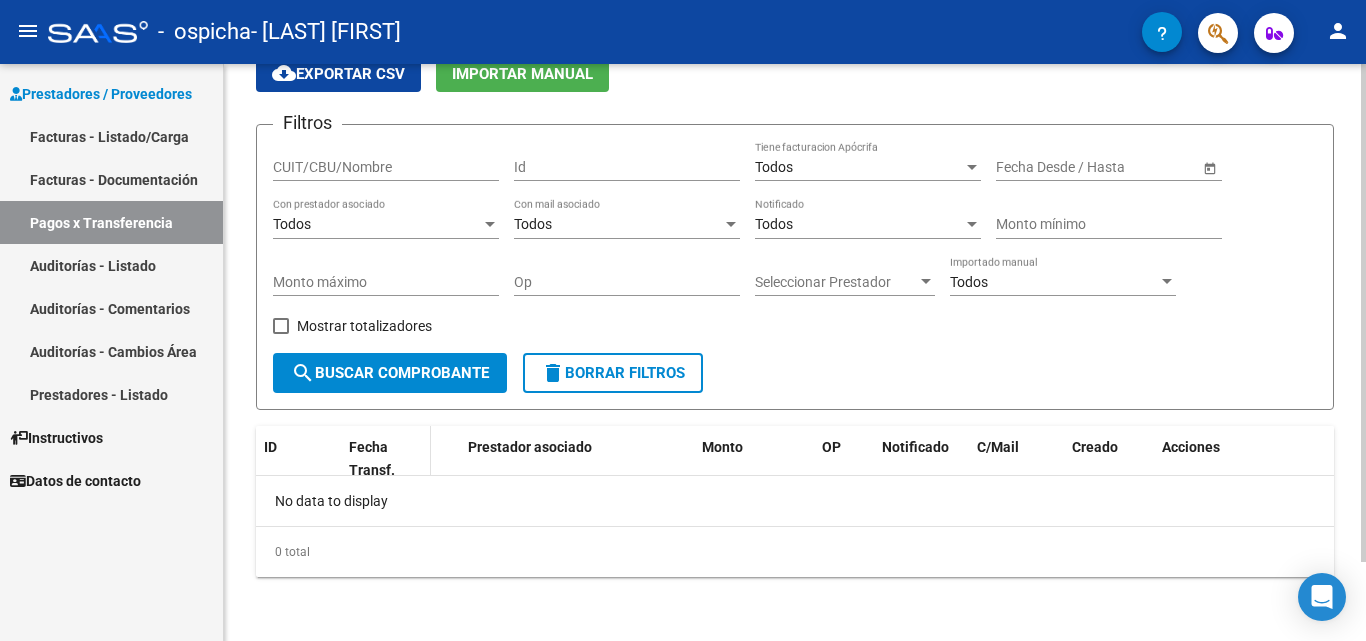scroll, scrollTop: 0, scrollLeft: 0, axis: both 